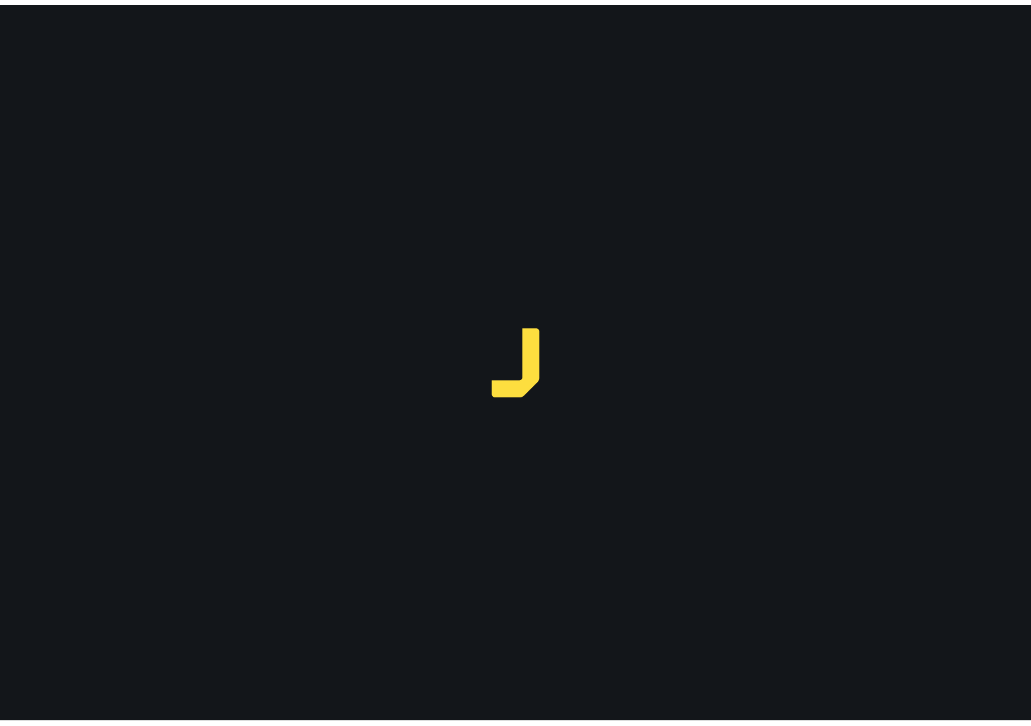 scroll, scrollTop: 0, scrollLeft: 0, axis: both 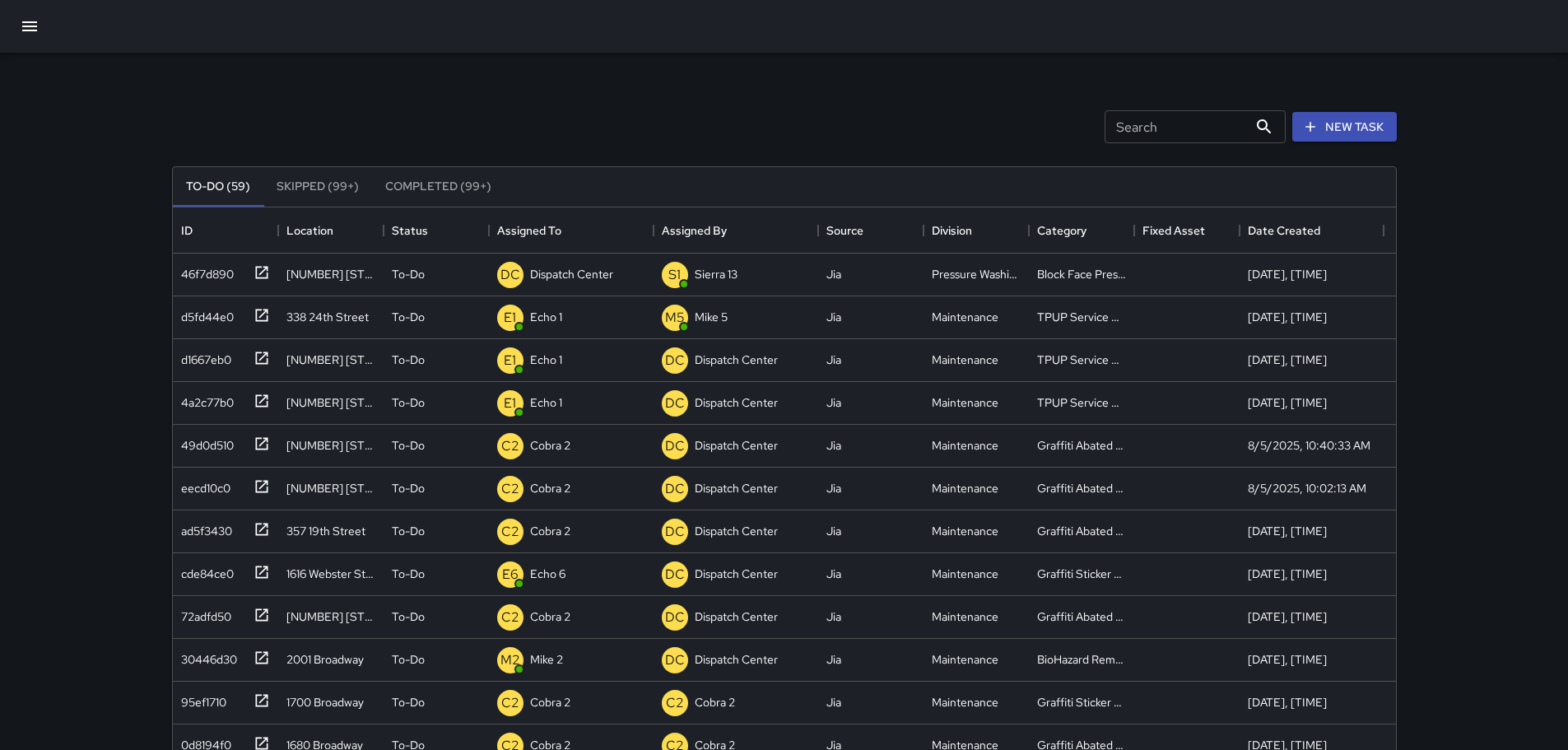 click 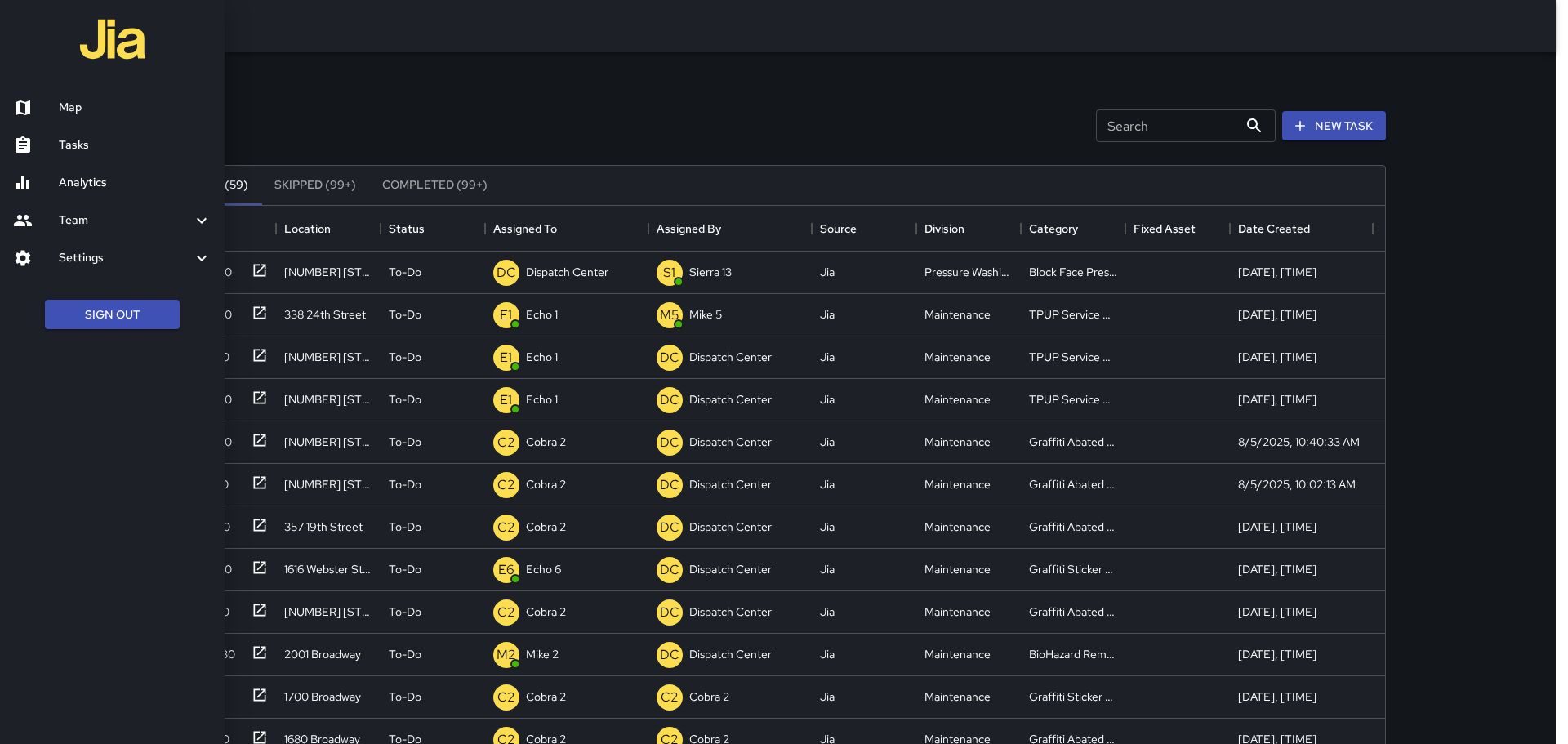 click at bounding box center [36, 108] 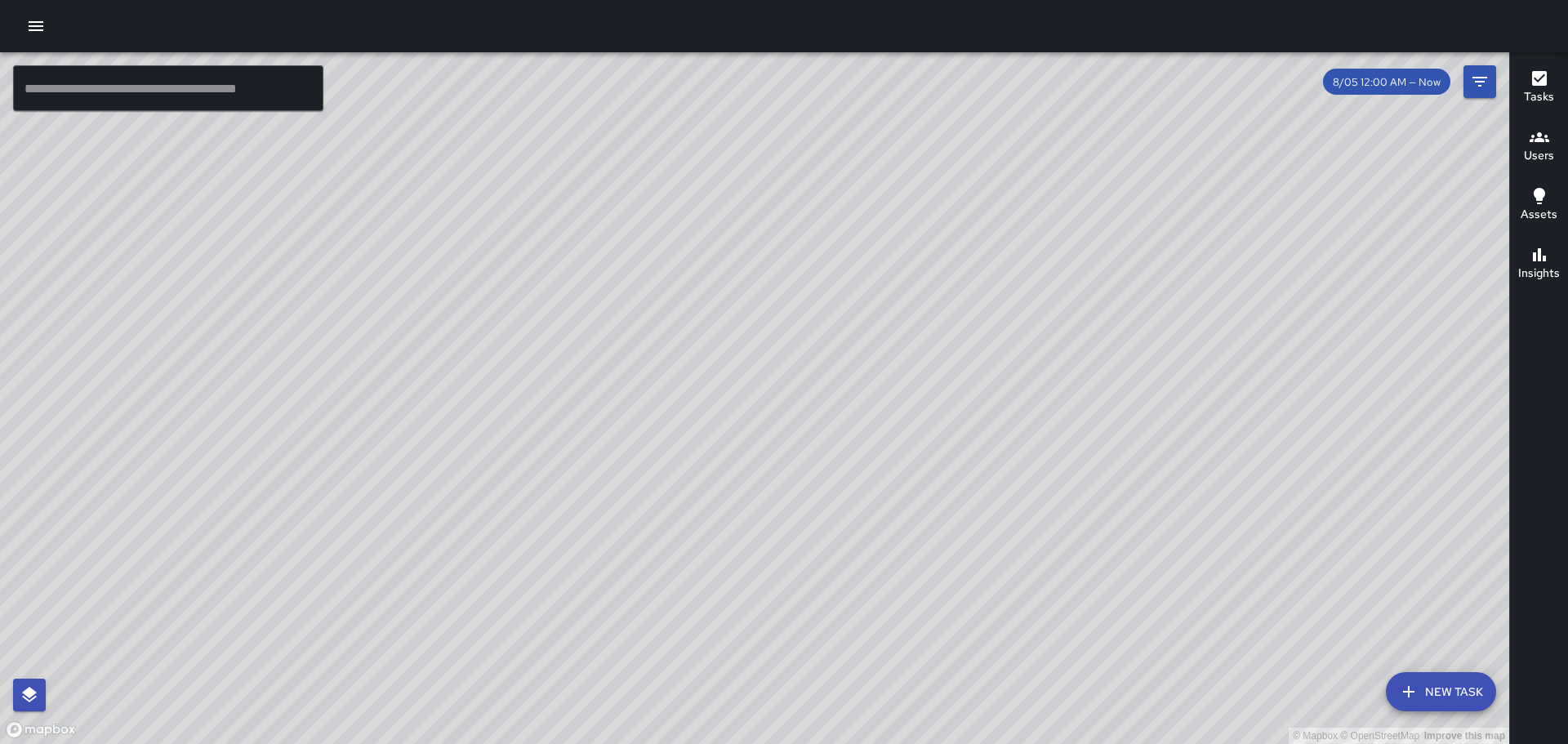 drag, startPoint x: 635, startPoint y: 523, endPoint x: 625, endPoint y: 360, distance: 163.30646 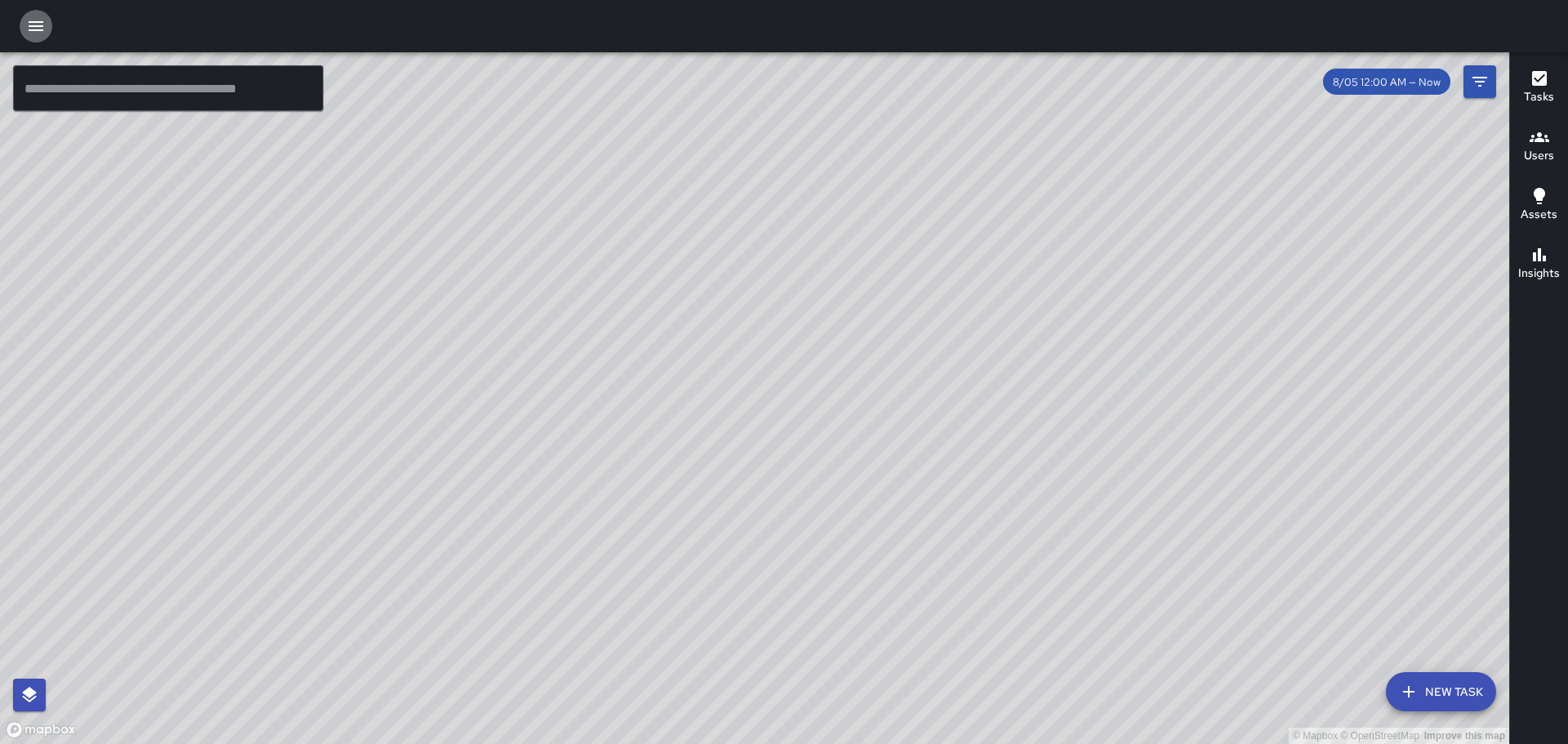 click 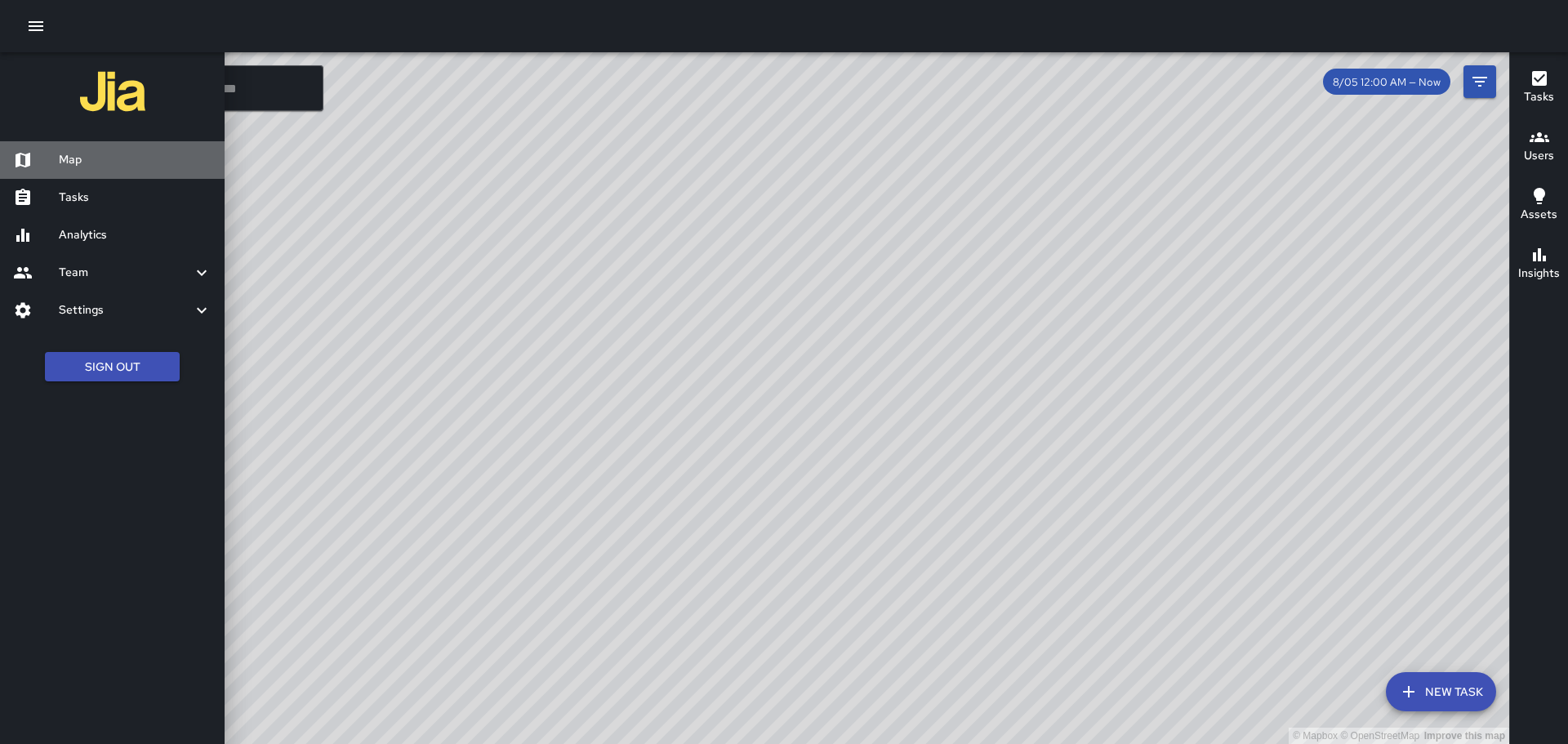 click on "Map" at bounding box center (135, 160) 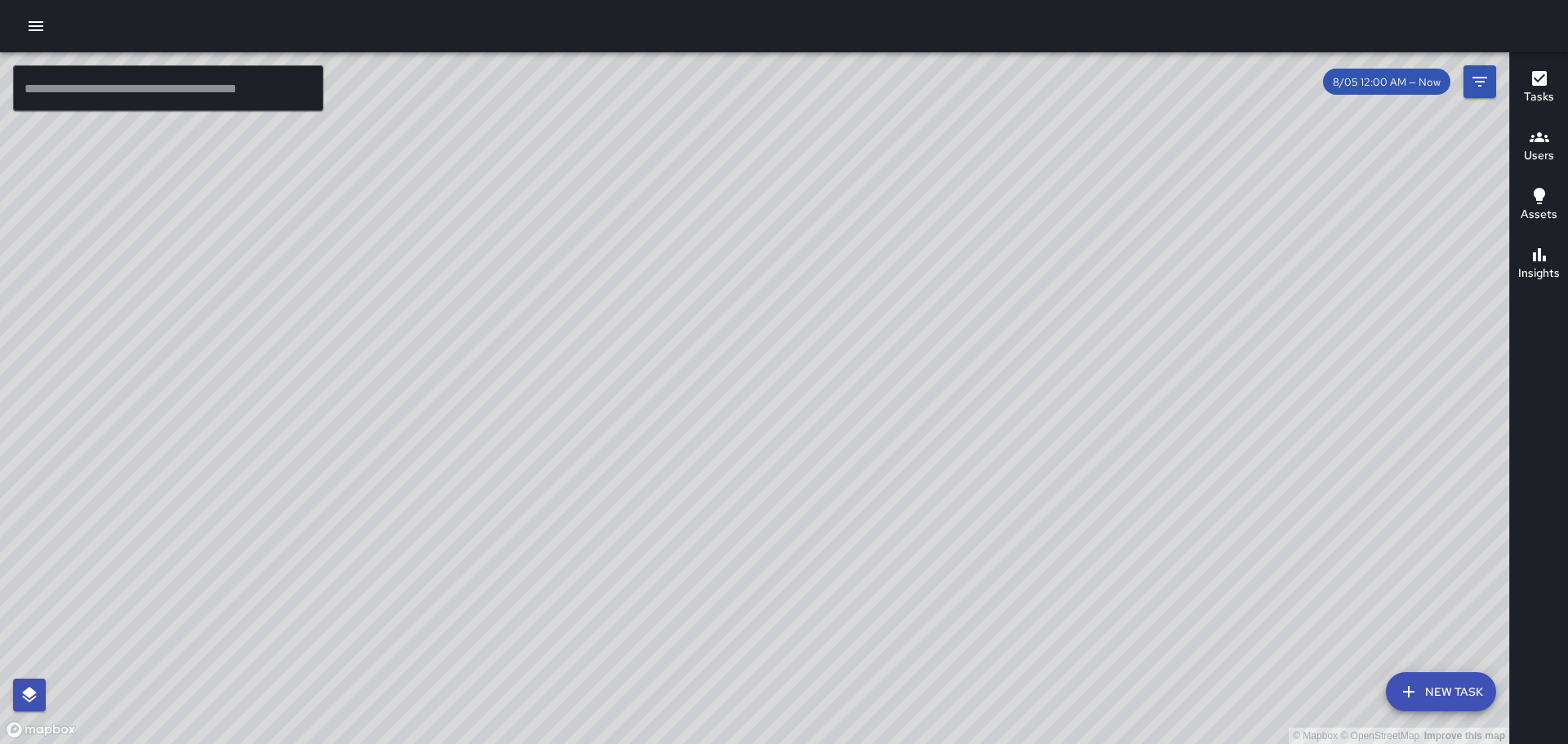 click at bounding box center (36, 26) 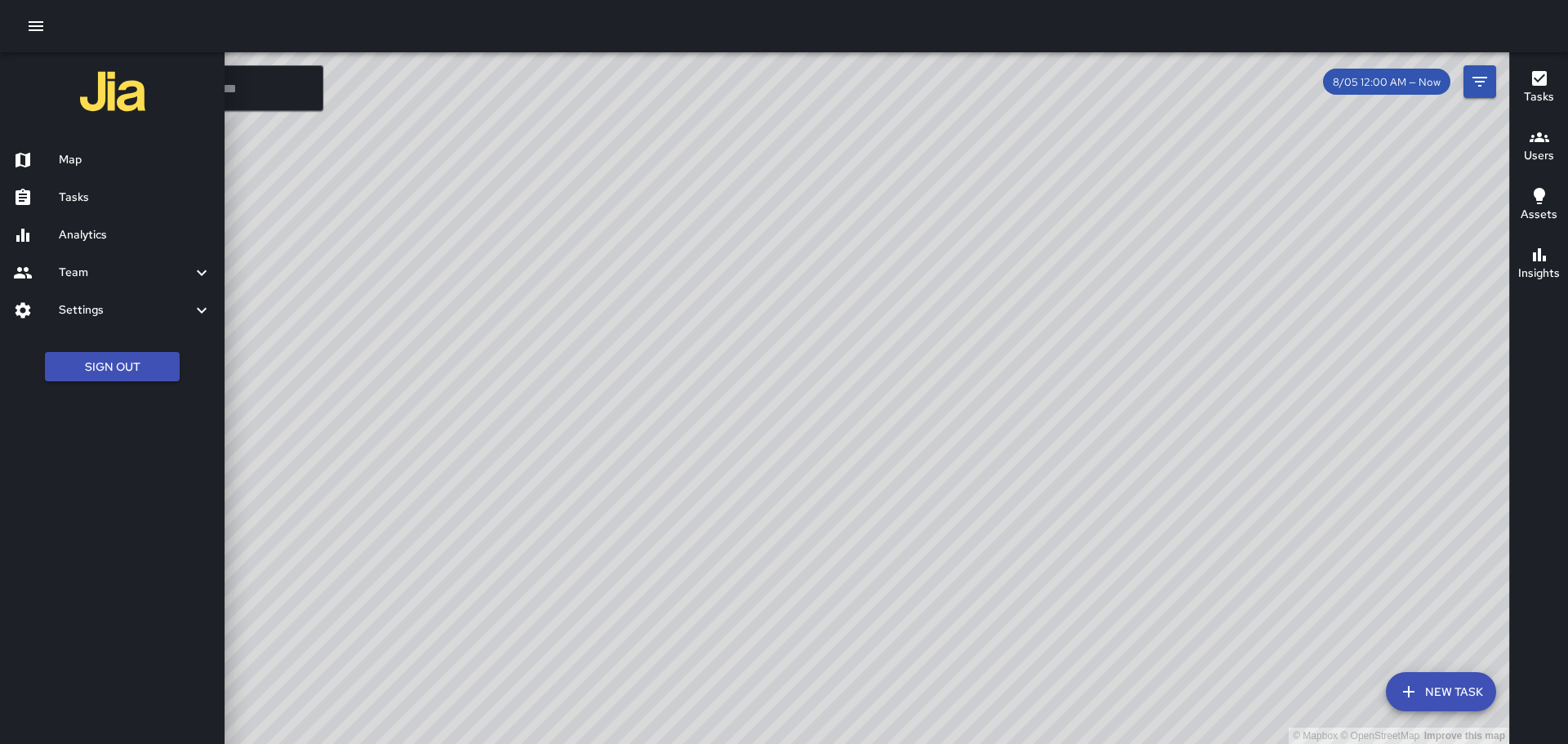 click on "Settings" at bounding box center [112, 310] 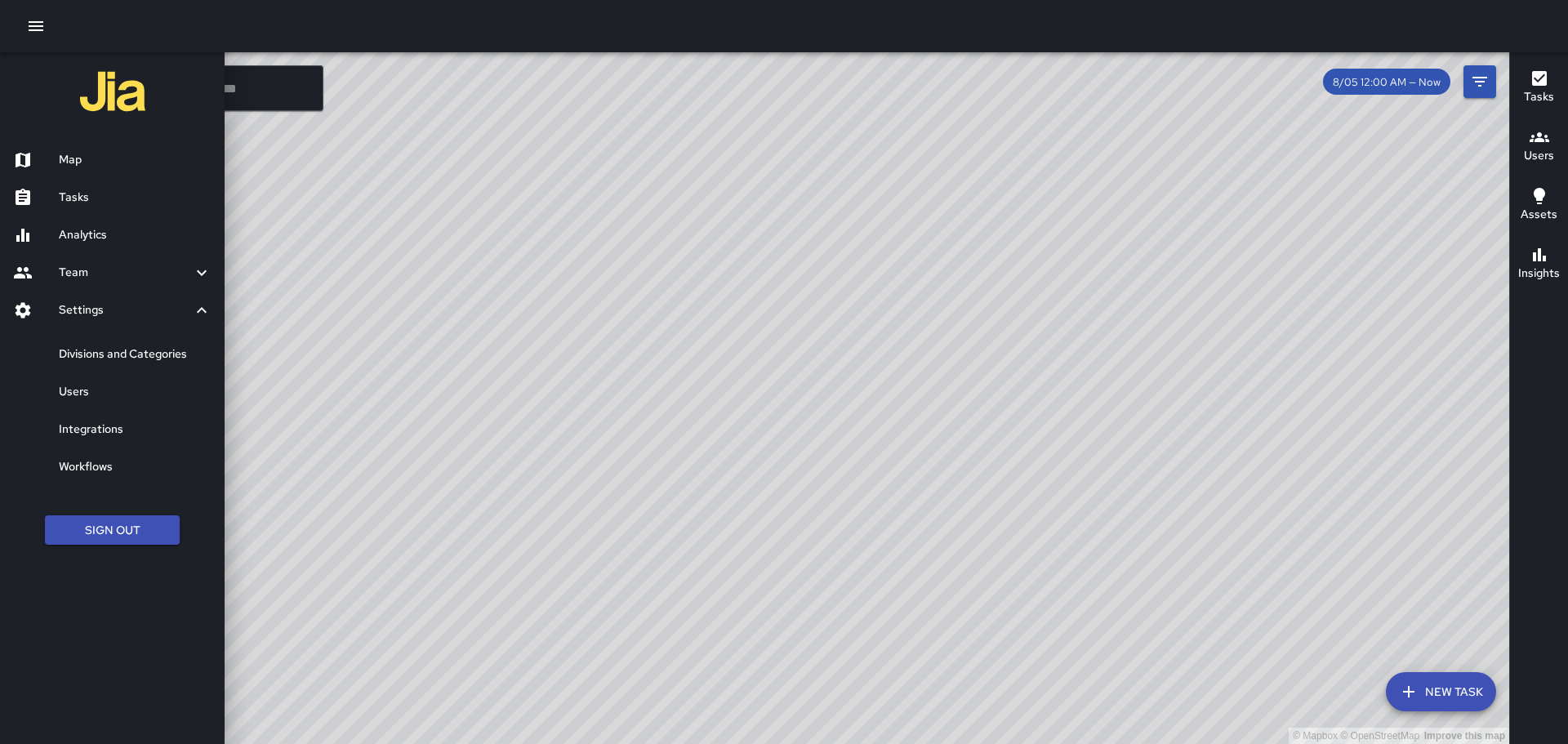 click on "Divisions and Categories" at bounding box center (135, 354) 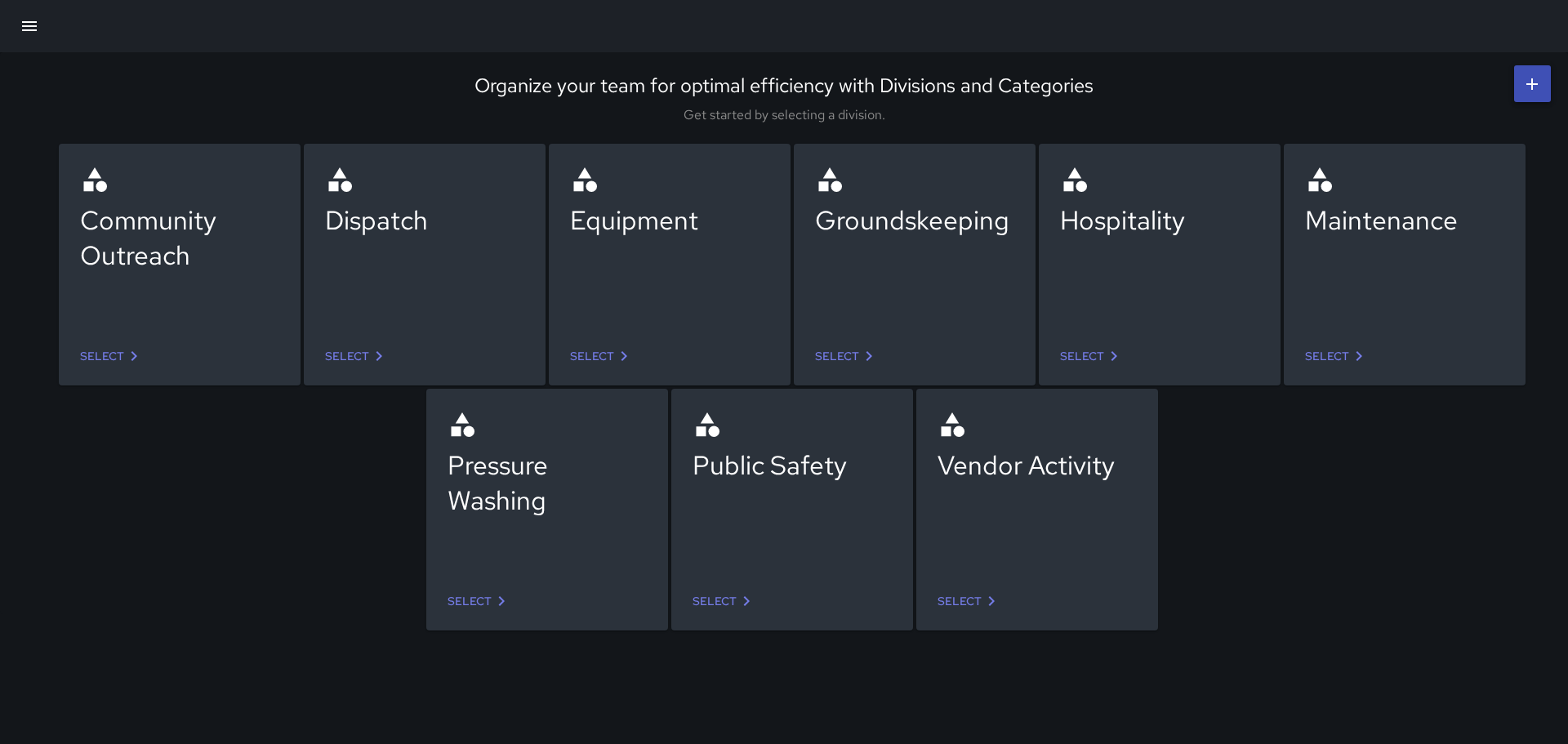 click on "Select" at bounding box center [1337, 356] 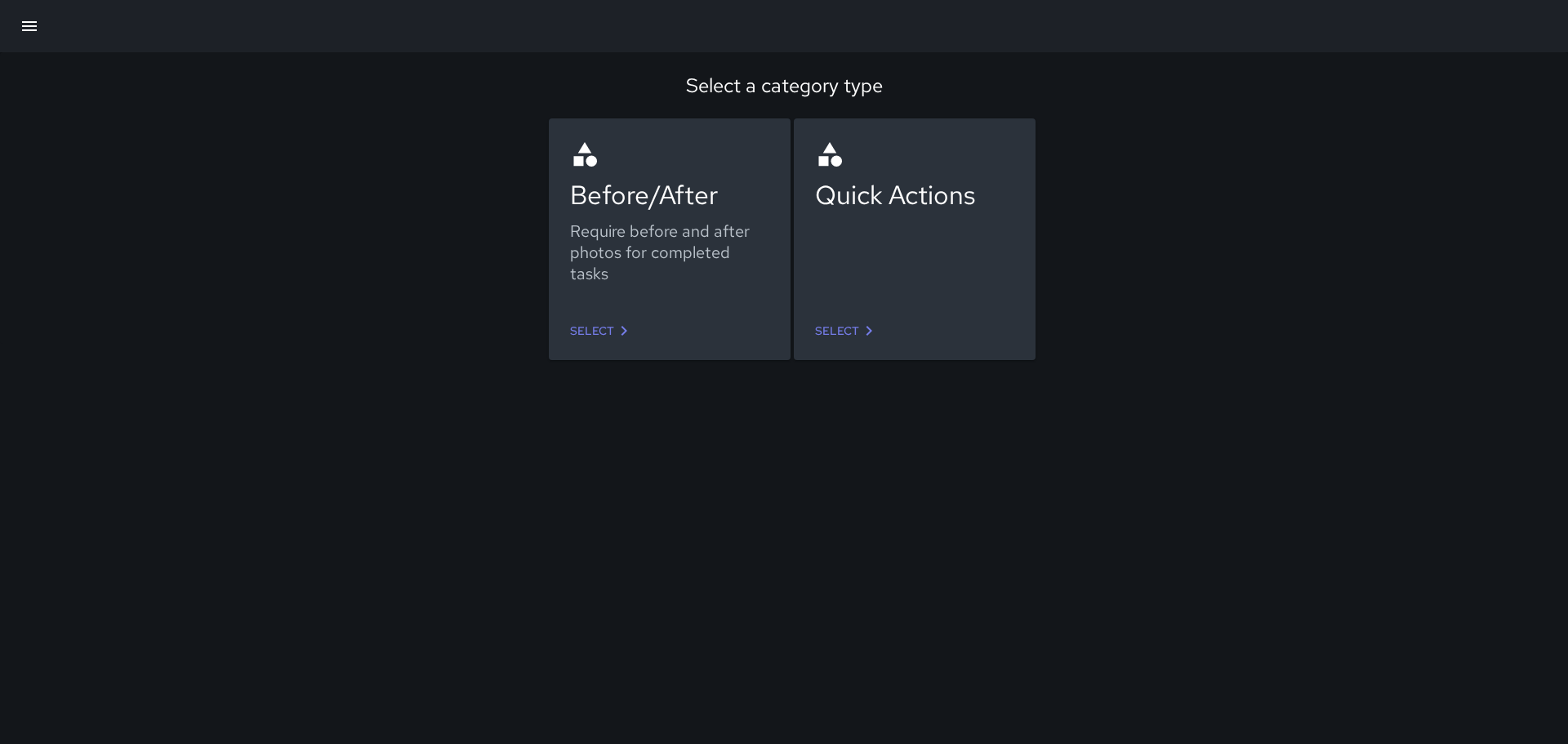click on "Select" at bounding box center [602, 331] 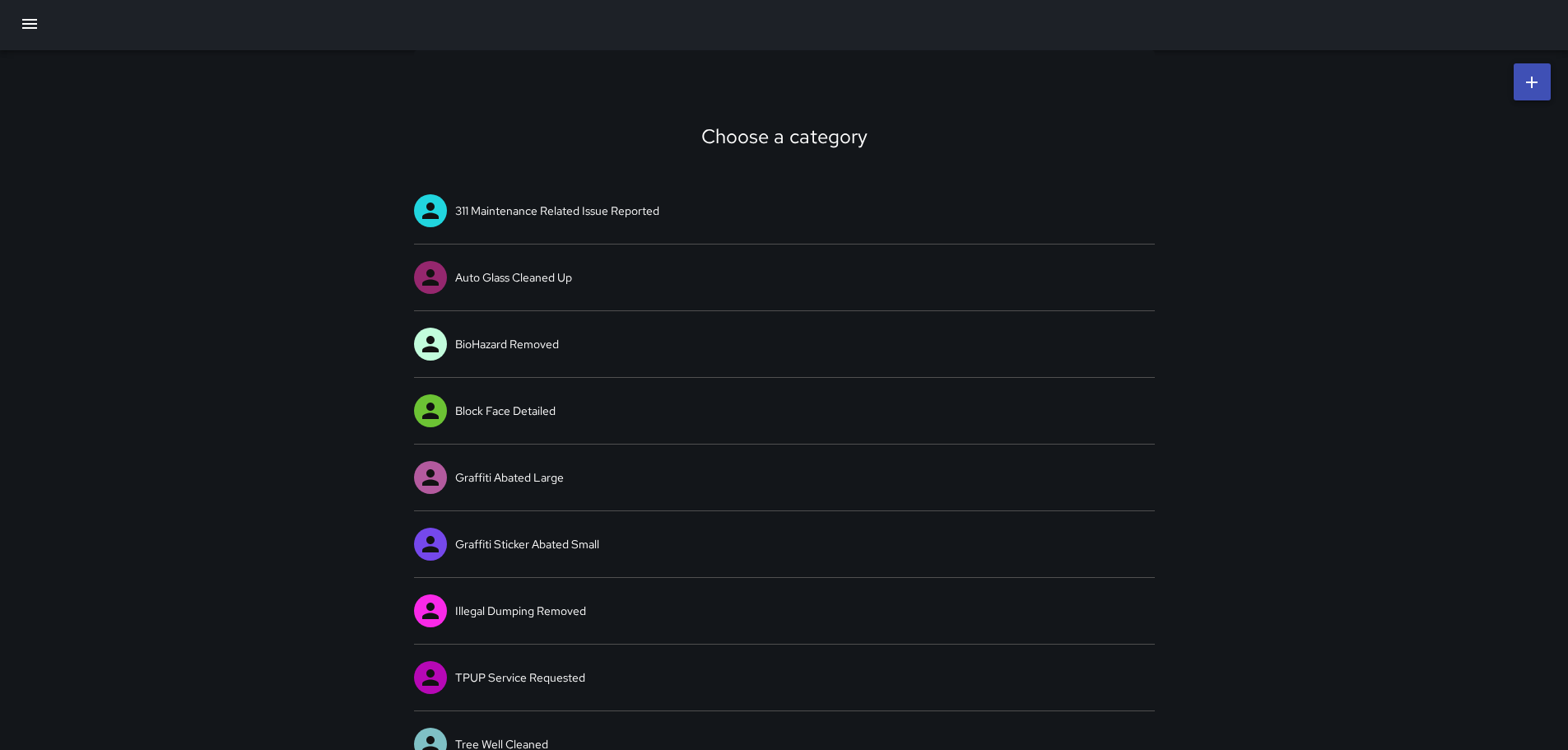 scroll, scrollTop: 30, scrollLeft: 0, axis: vertical 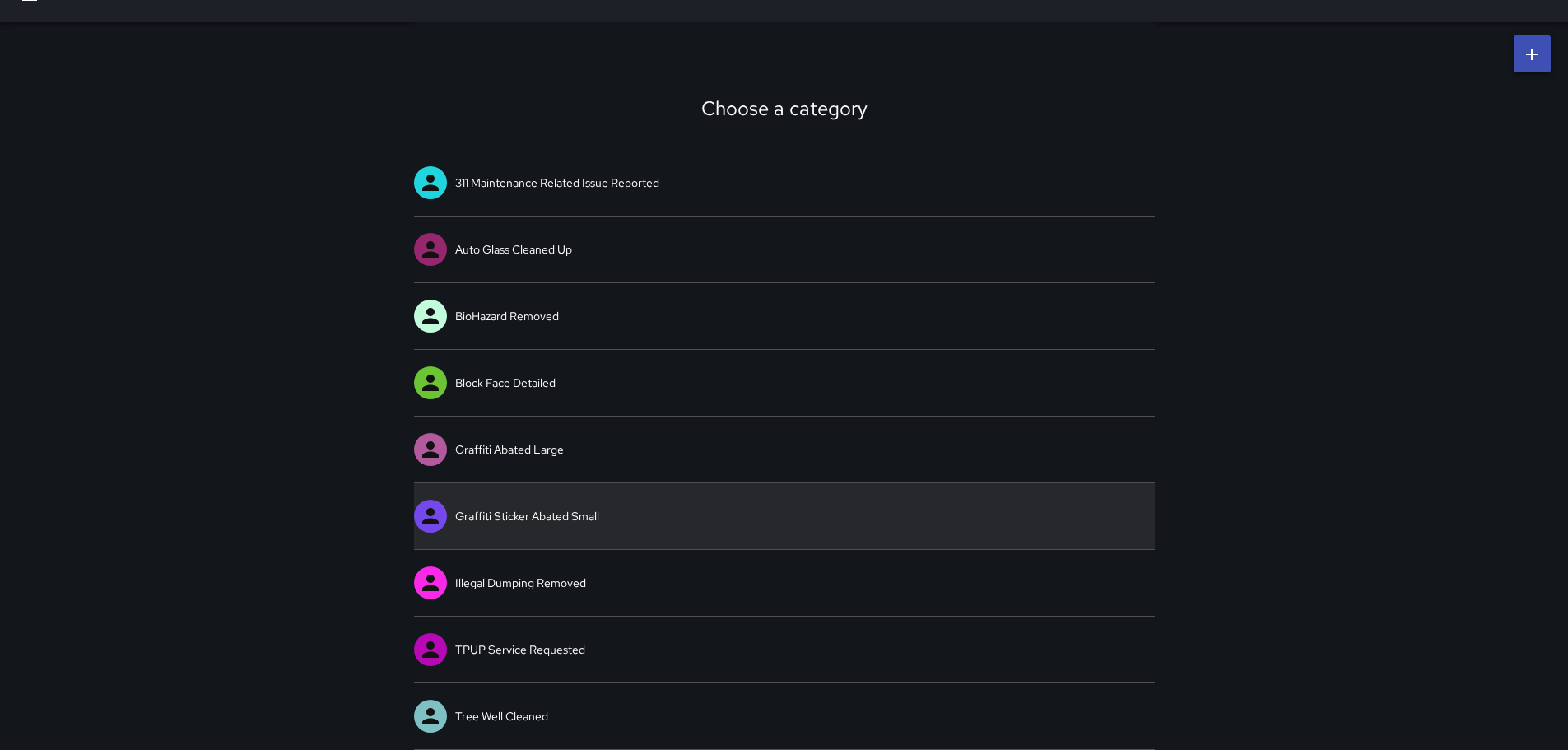 click on "Graffiti Sticker Abated Small" at bounding box center (784, 516) 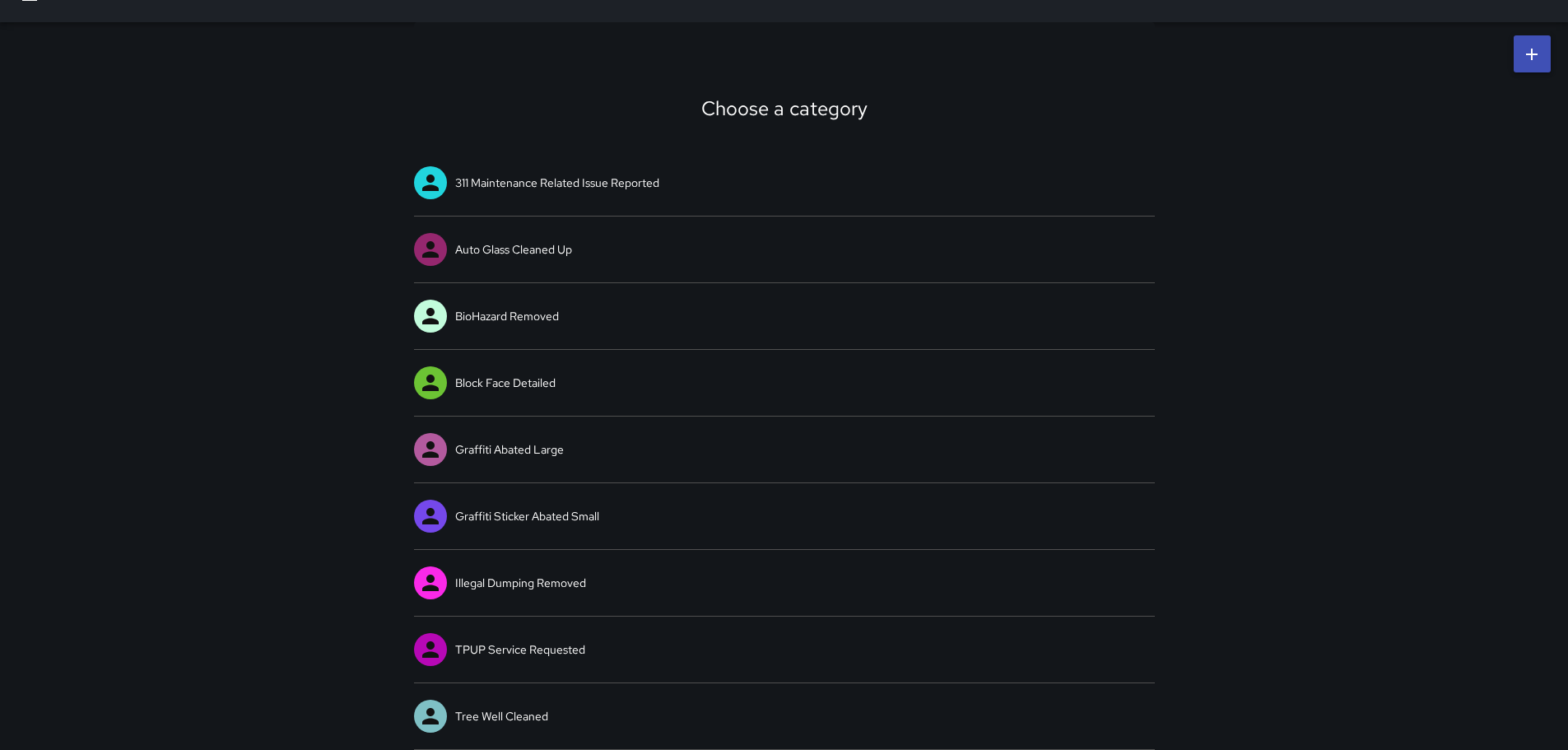 scroll, scrollTop: 0, scrollLeft: 0, axis: both 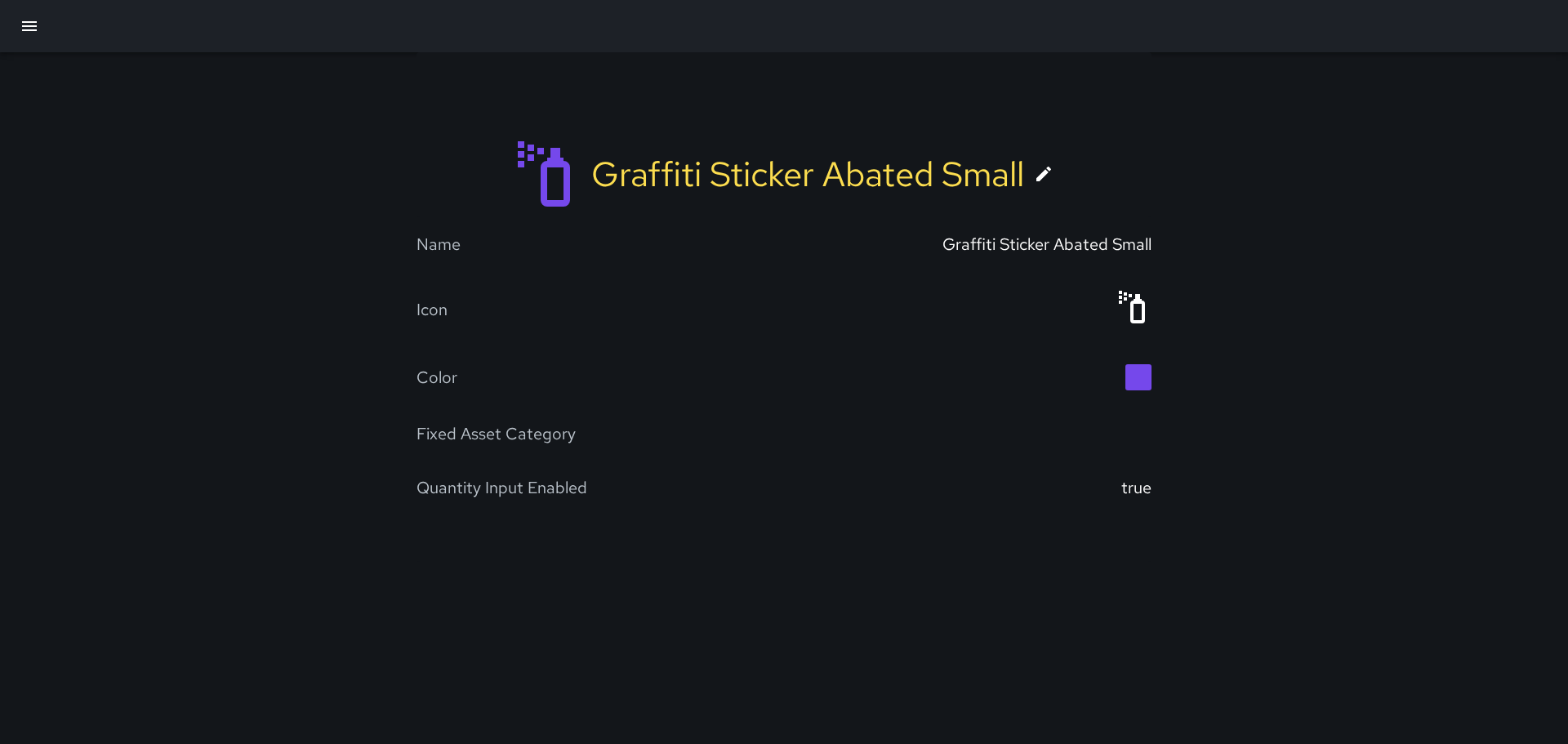 click on "Quantity Input Enabled" at bounding box center (501, 488) 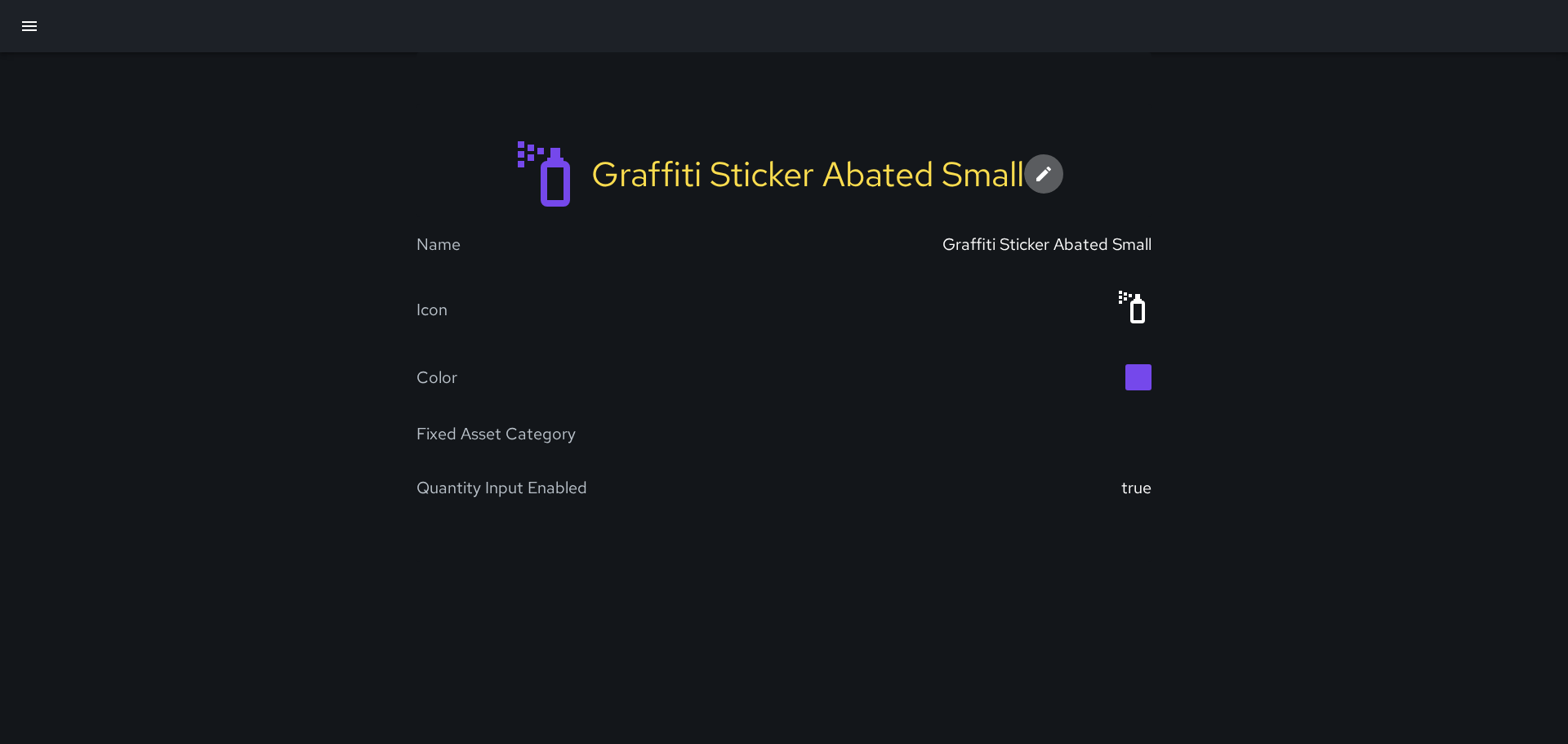 click 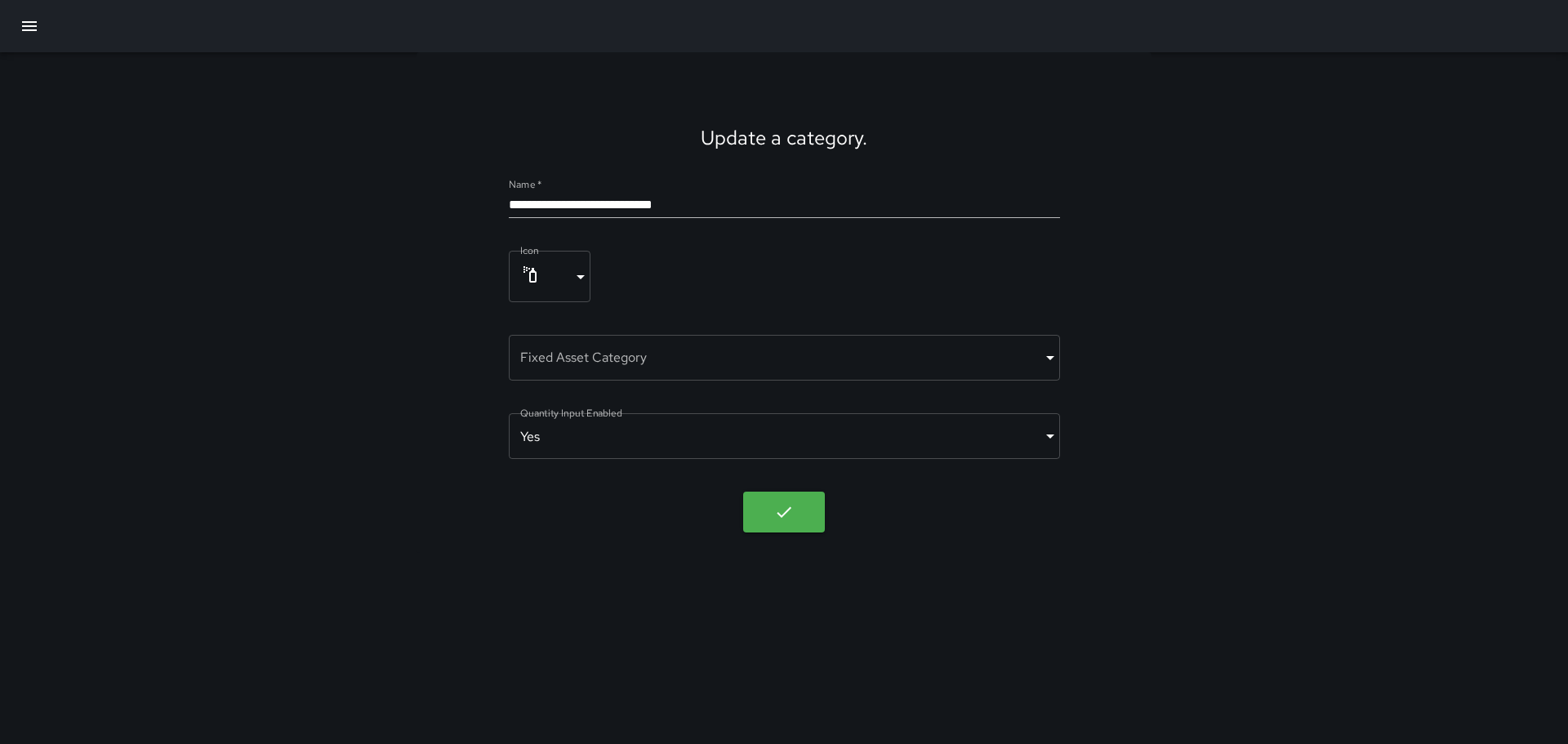 click on "**********" at bounding box center [784, 302] 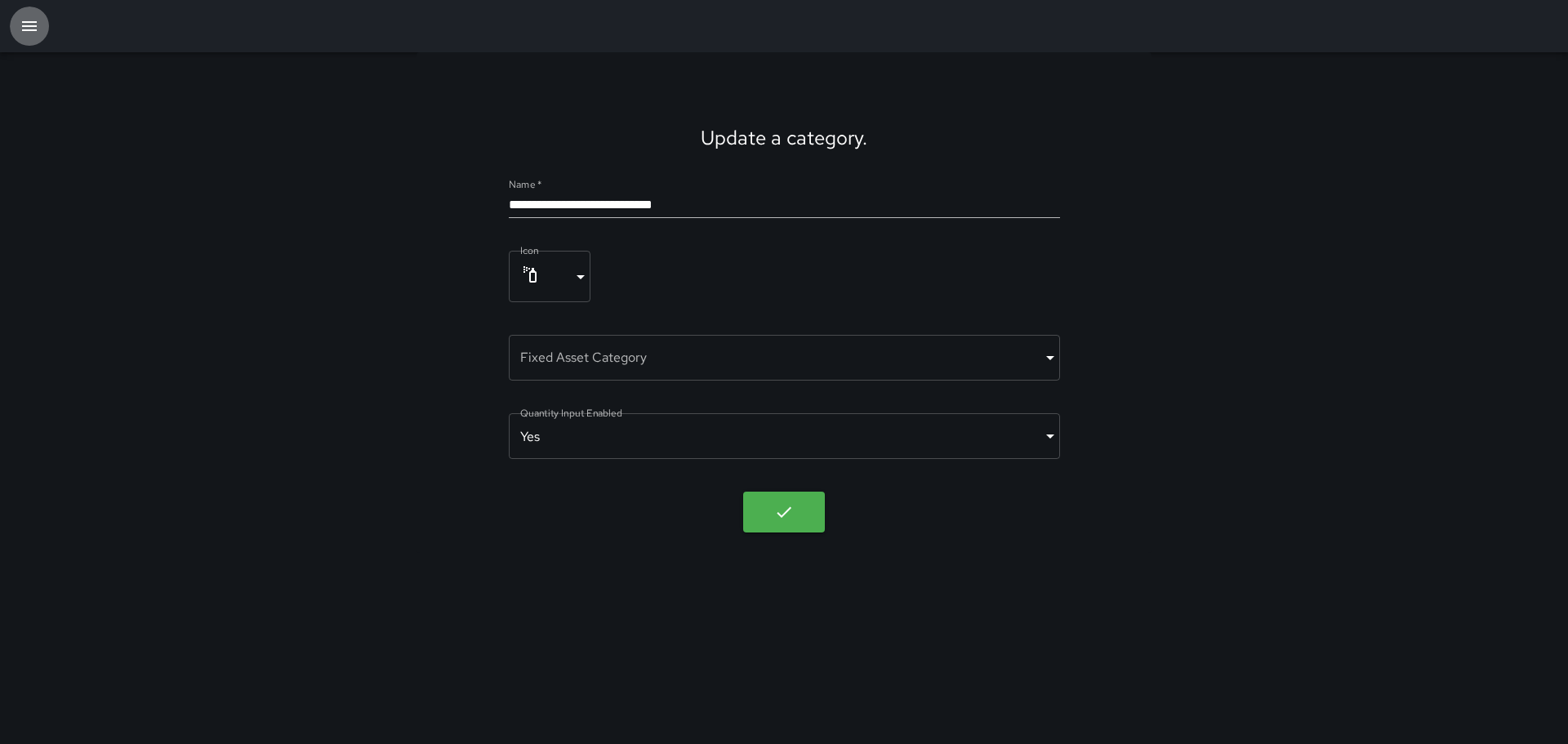 click 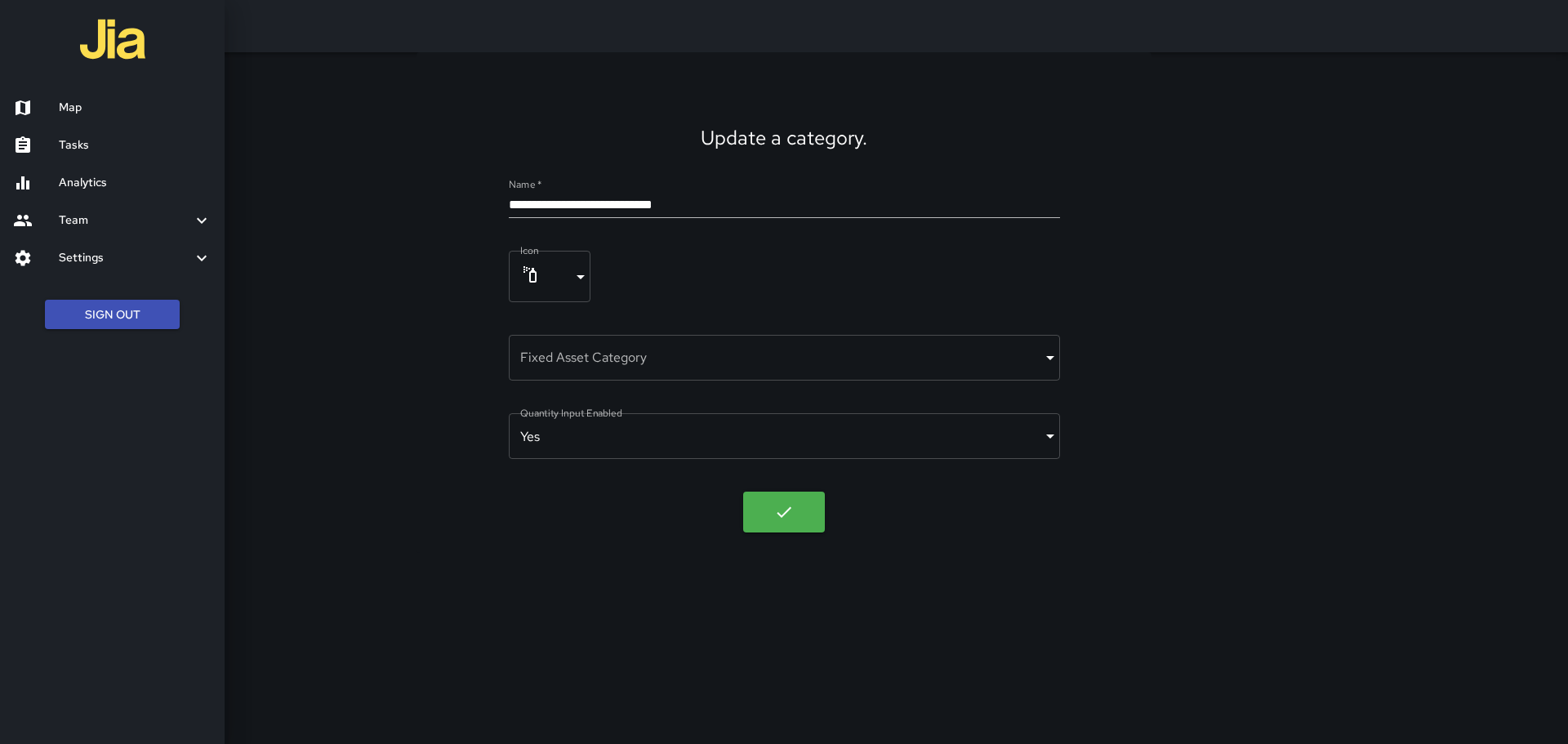 click on "Settings" at bounding box center (125, 258) 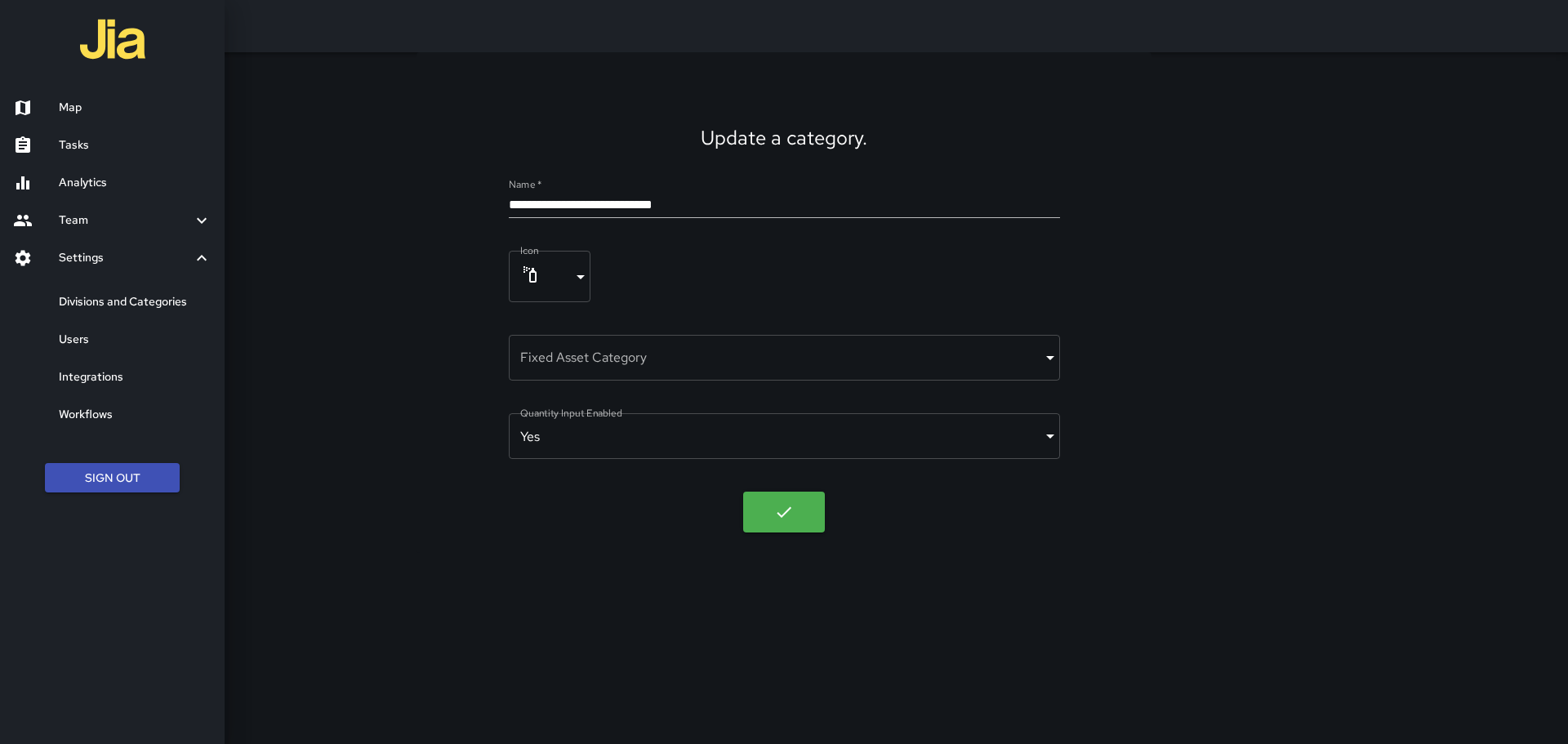 click on "Users" at bounding box center [135, 340] 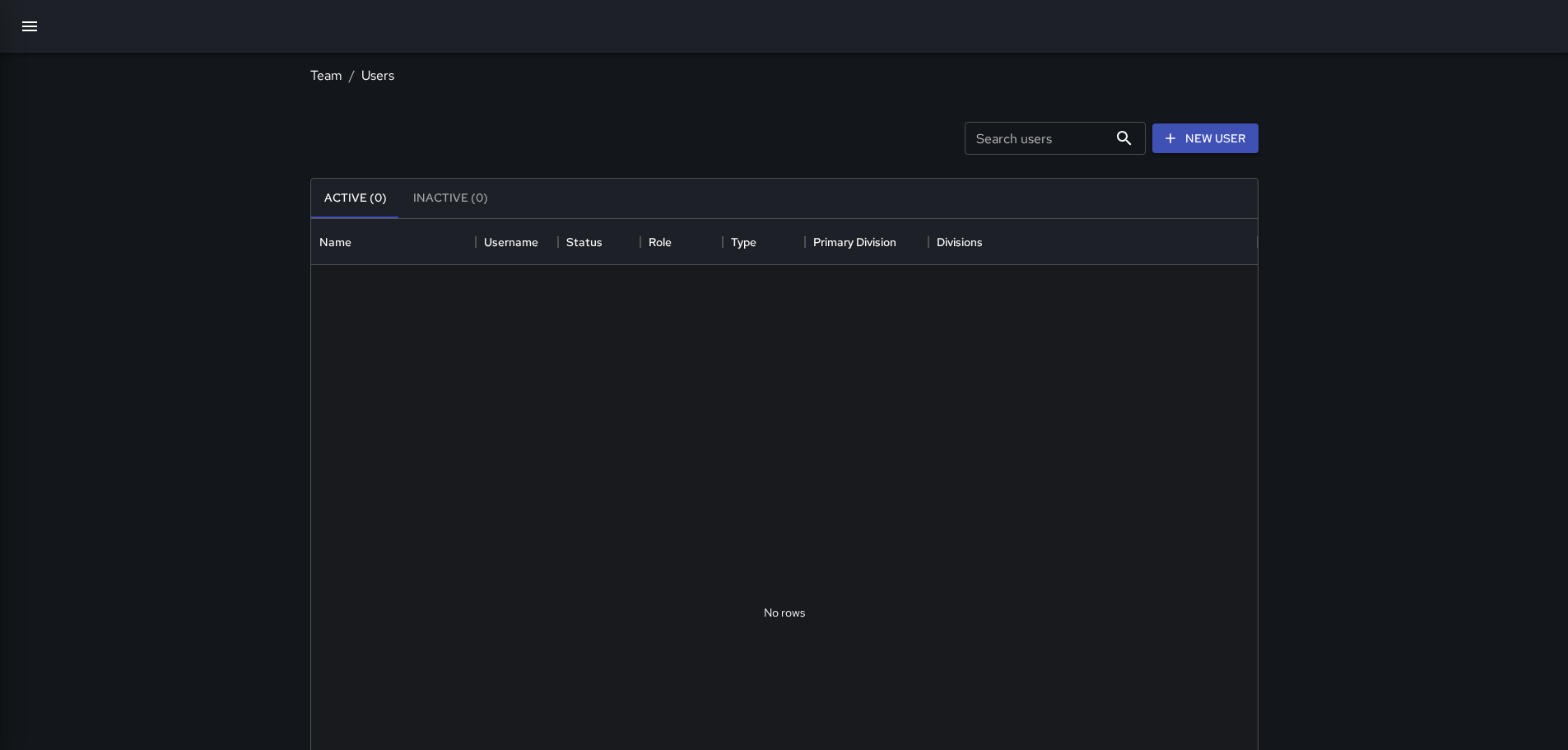 scroll, scrollTop: 13, scrollLeft: 13, axis: both 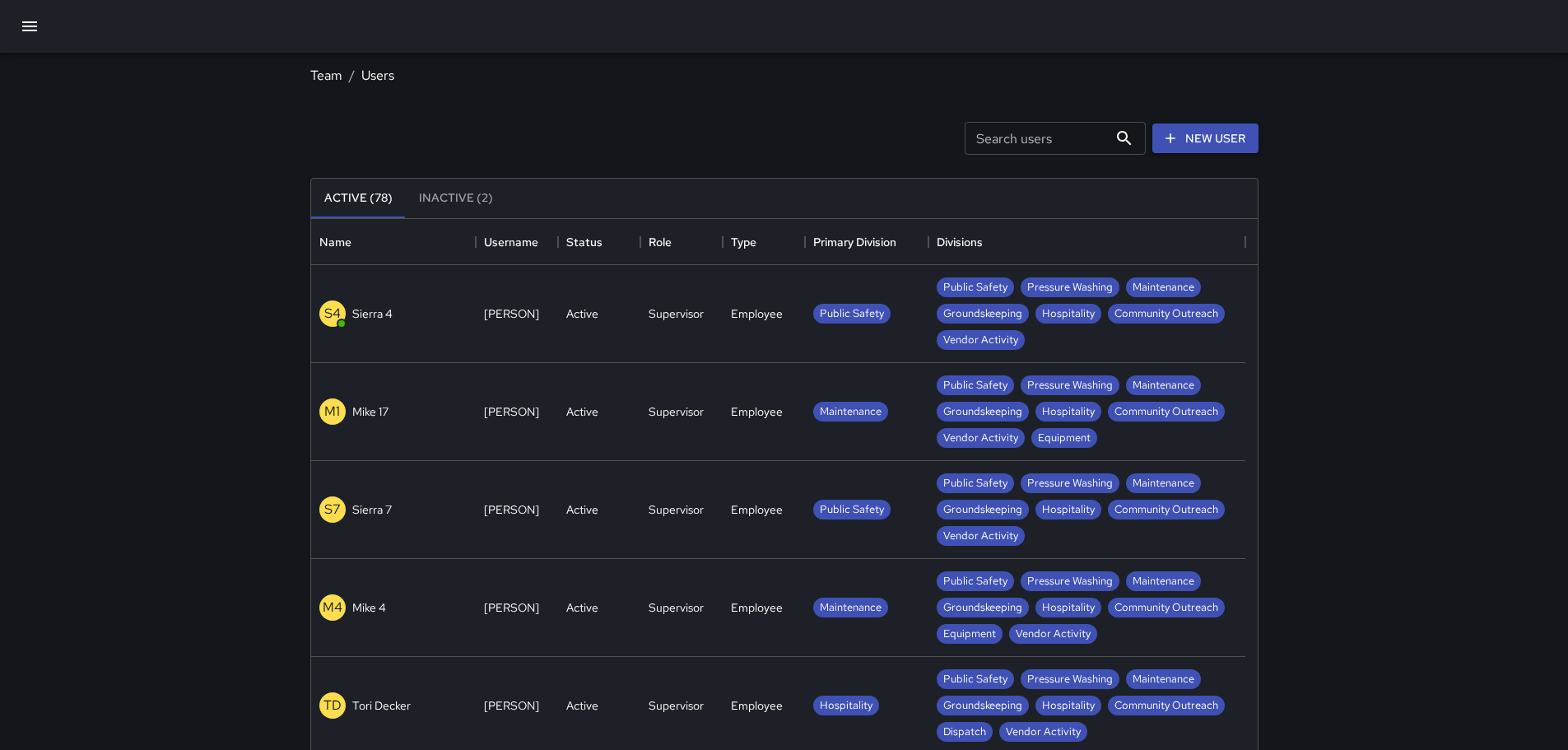 click 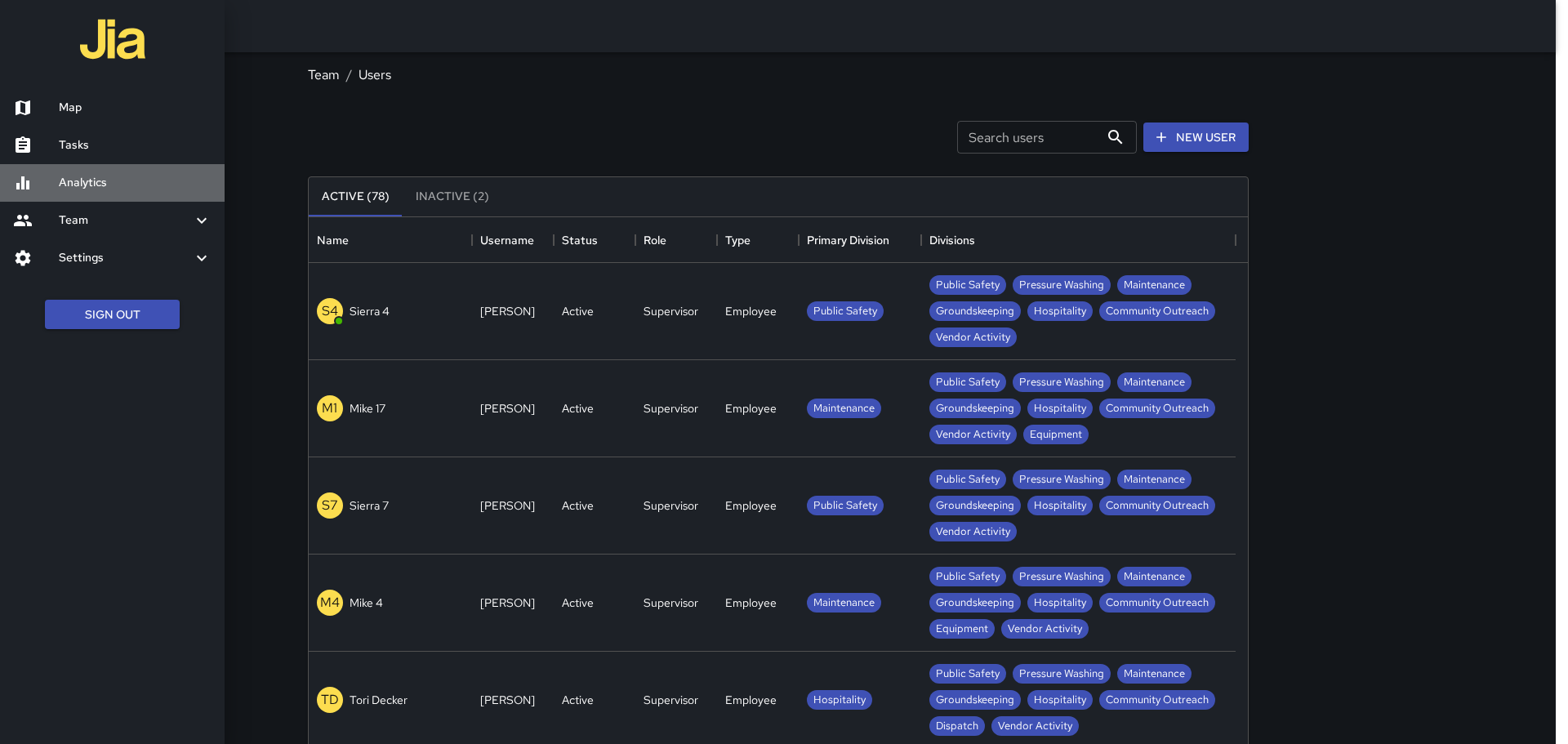 click on "Analytics" at bounding box center [135, 183] 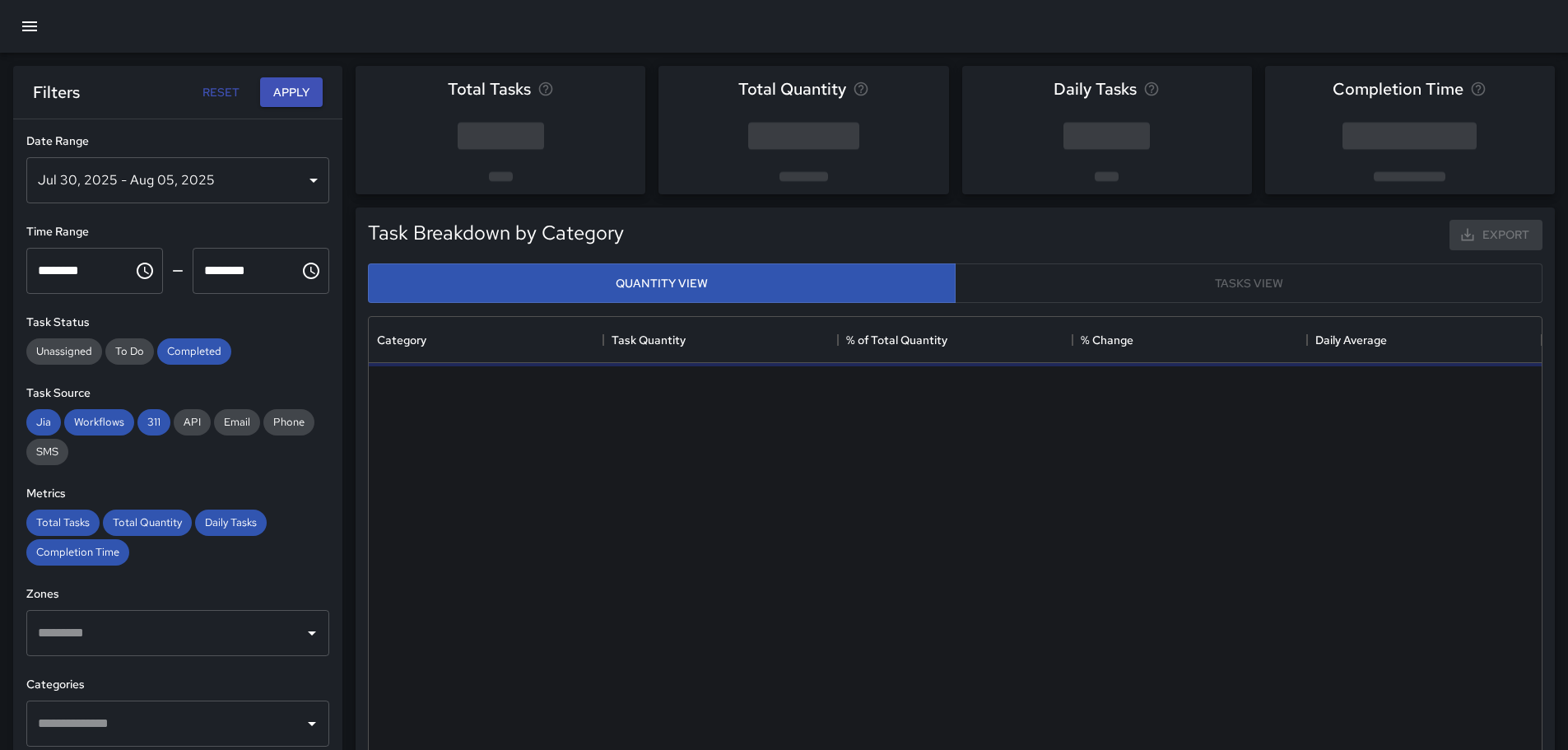 scroll, scrollTop: 13, scrollLeft: 13, axis: both 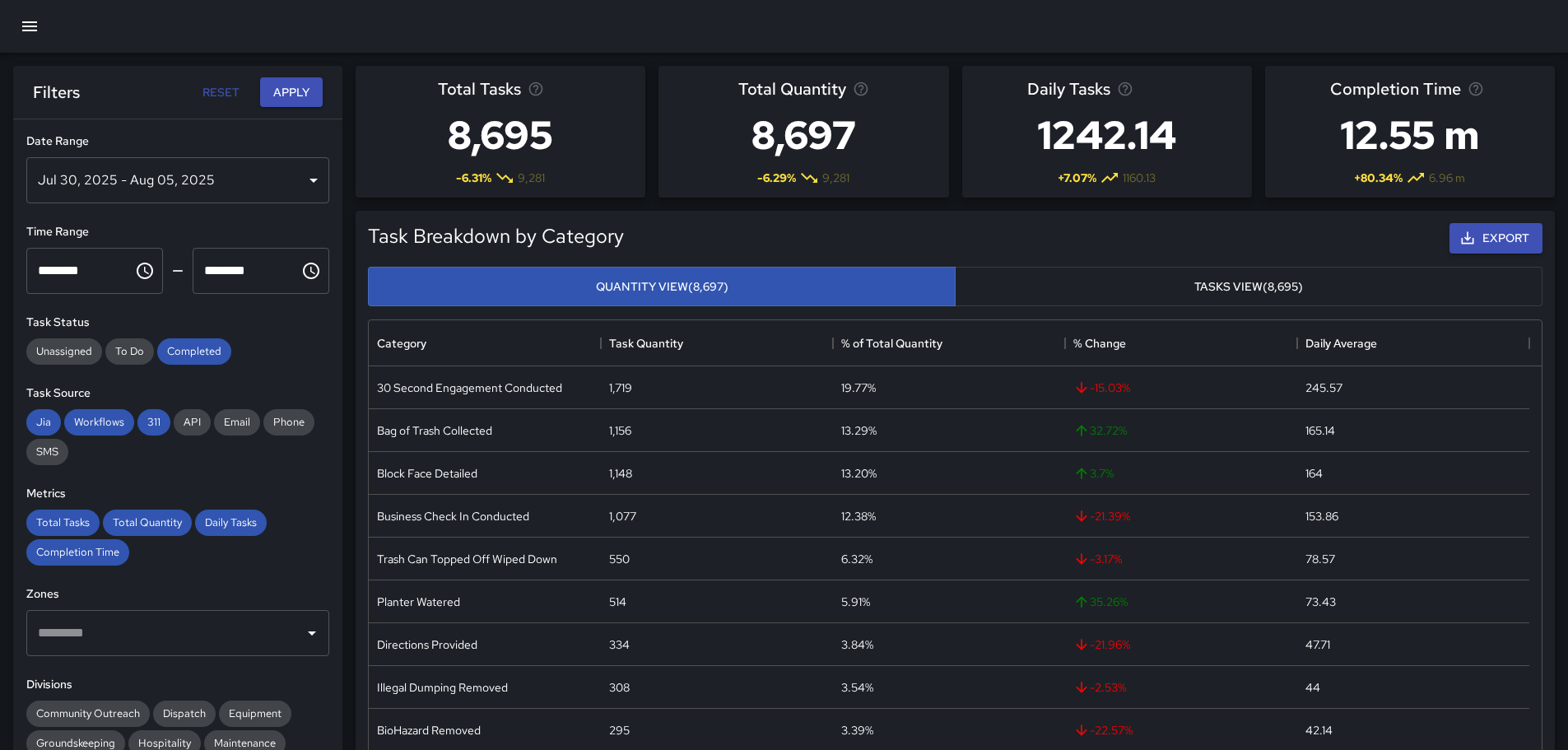 click 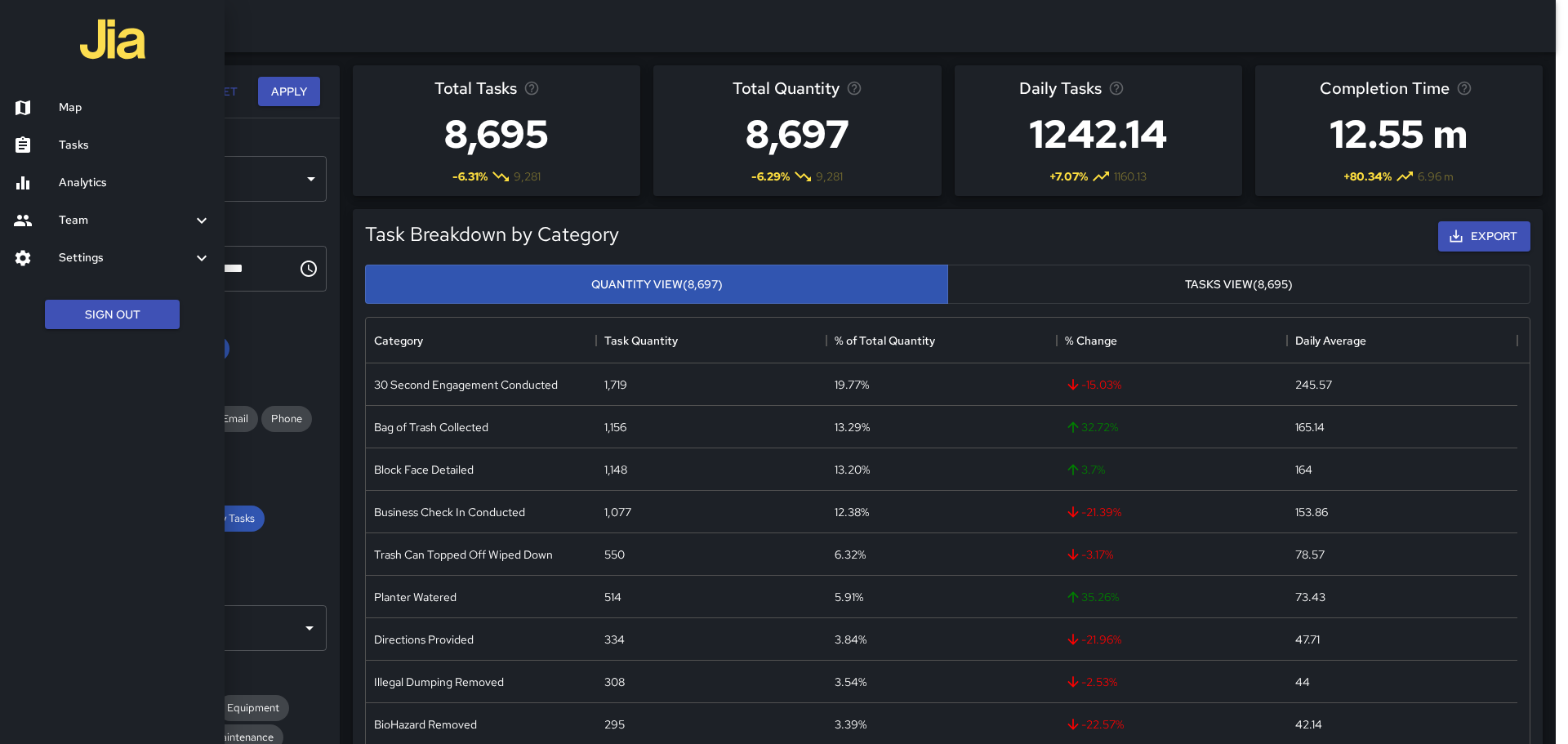 click on "Settings" at bounding box center (125, 258) 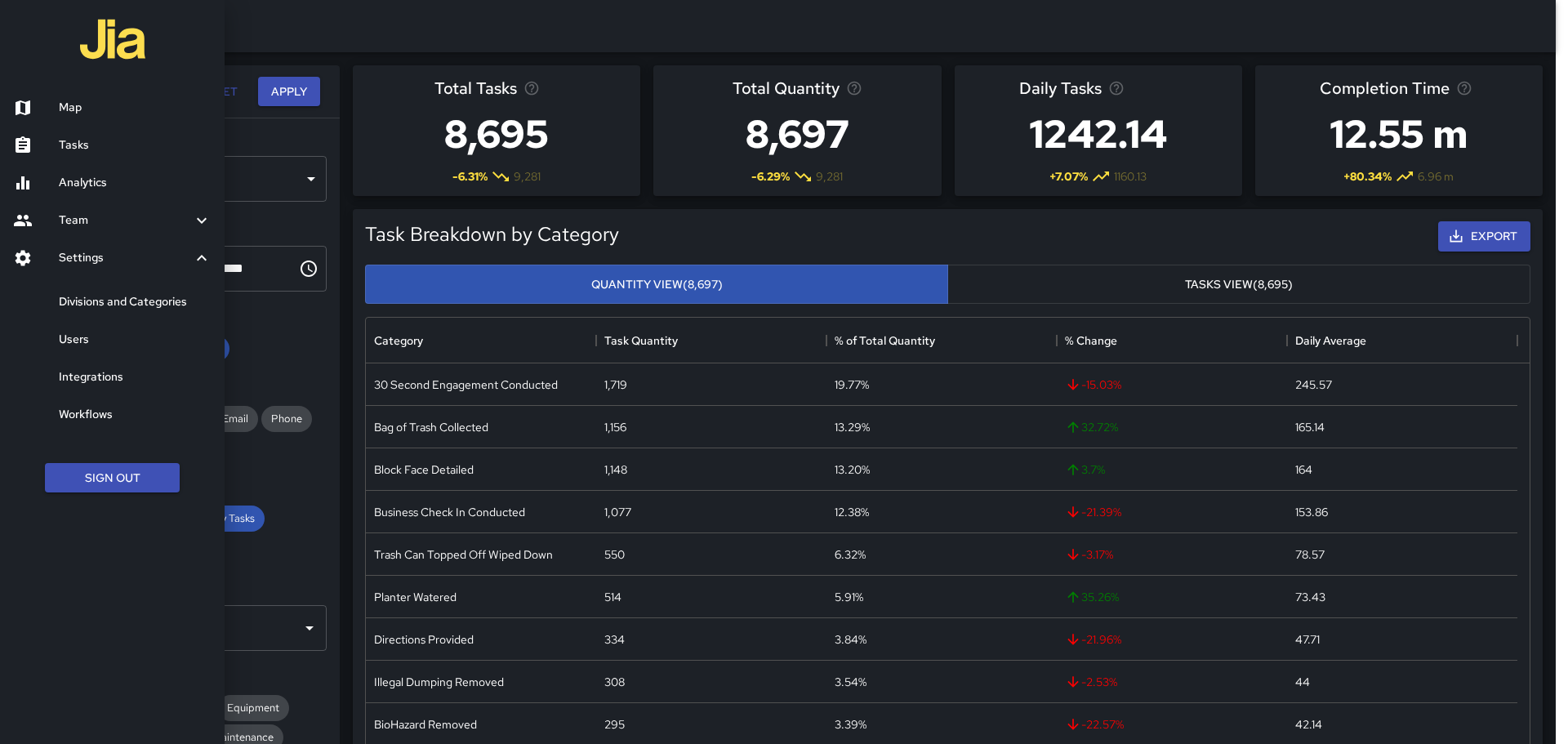 click on "Divisions and Categories" at bounding box center [135, 302] 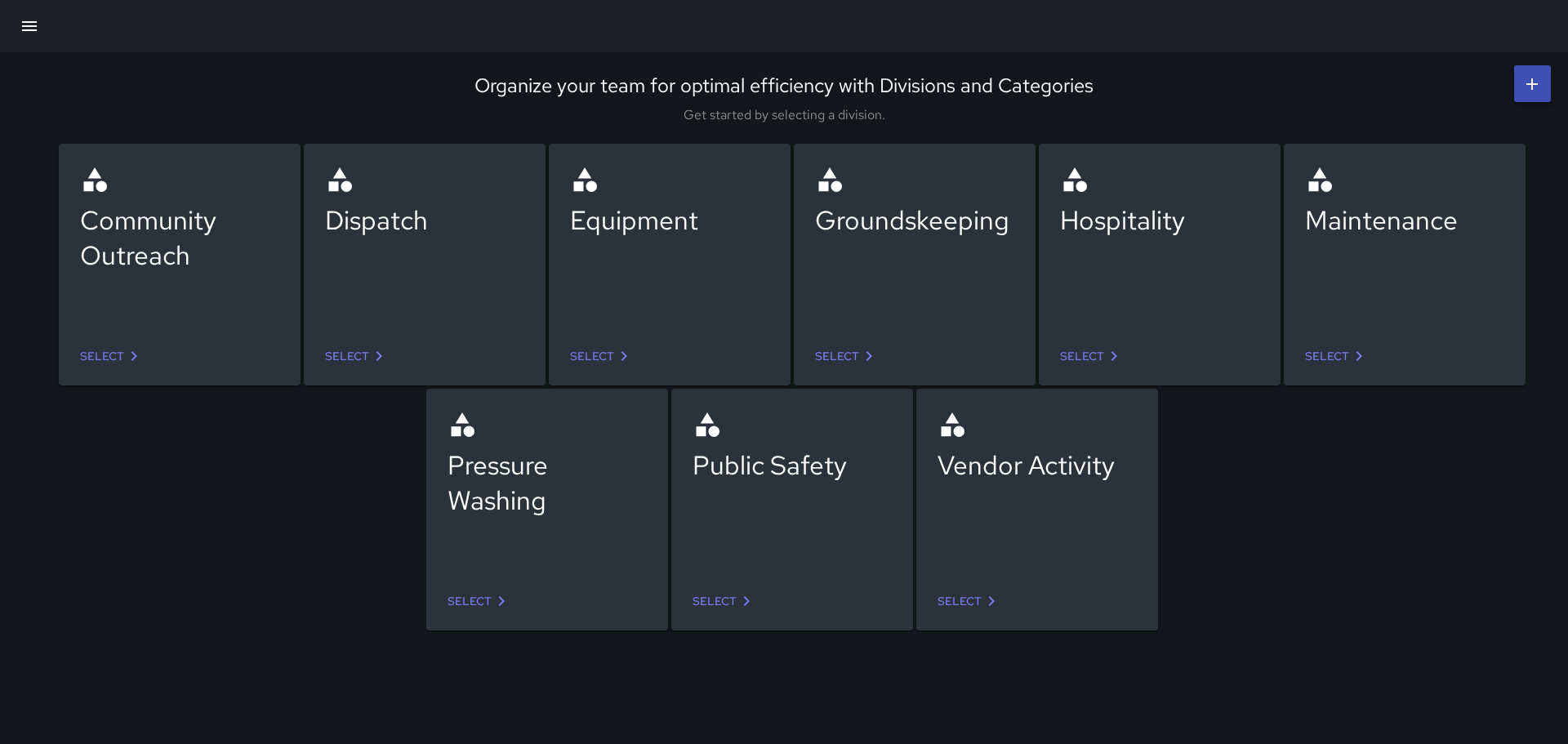 click on "Select" at bounding box center [724, 601] 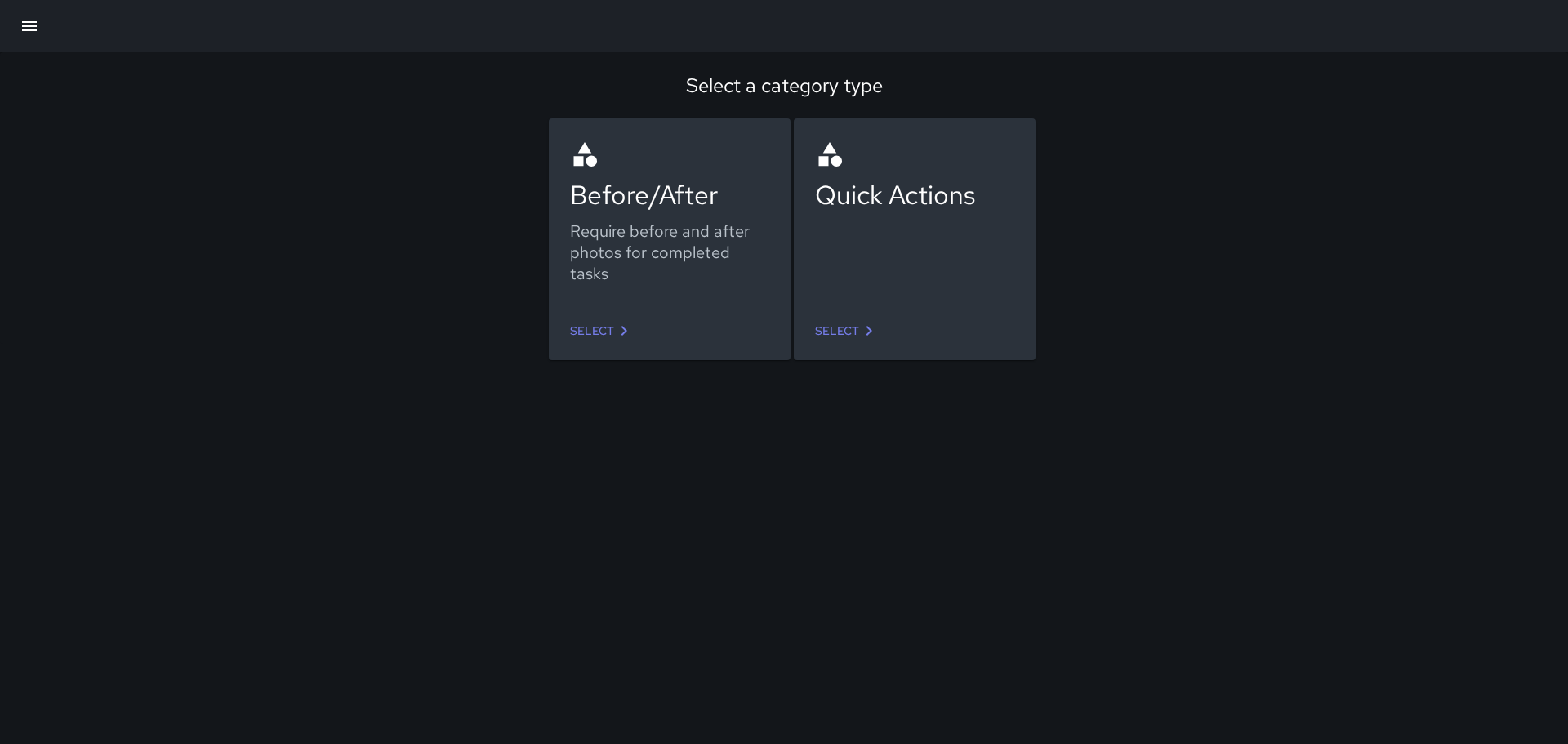 click on "Select" at bounding box center [670, 331] 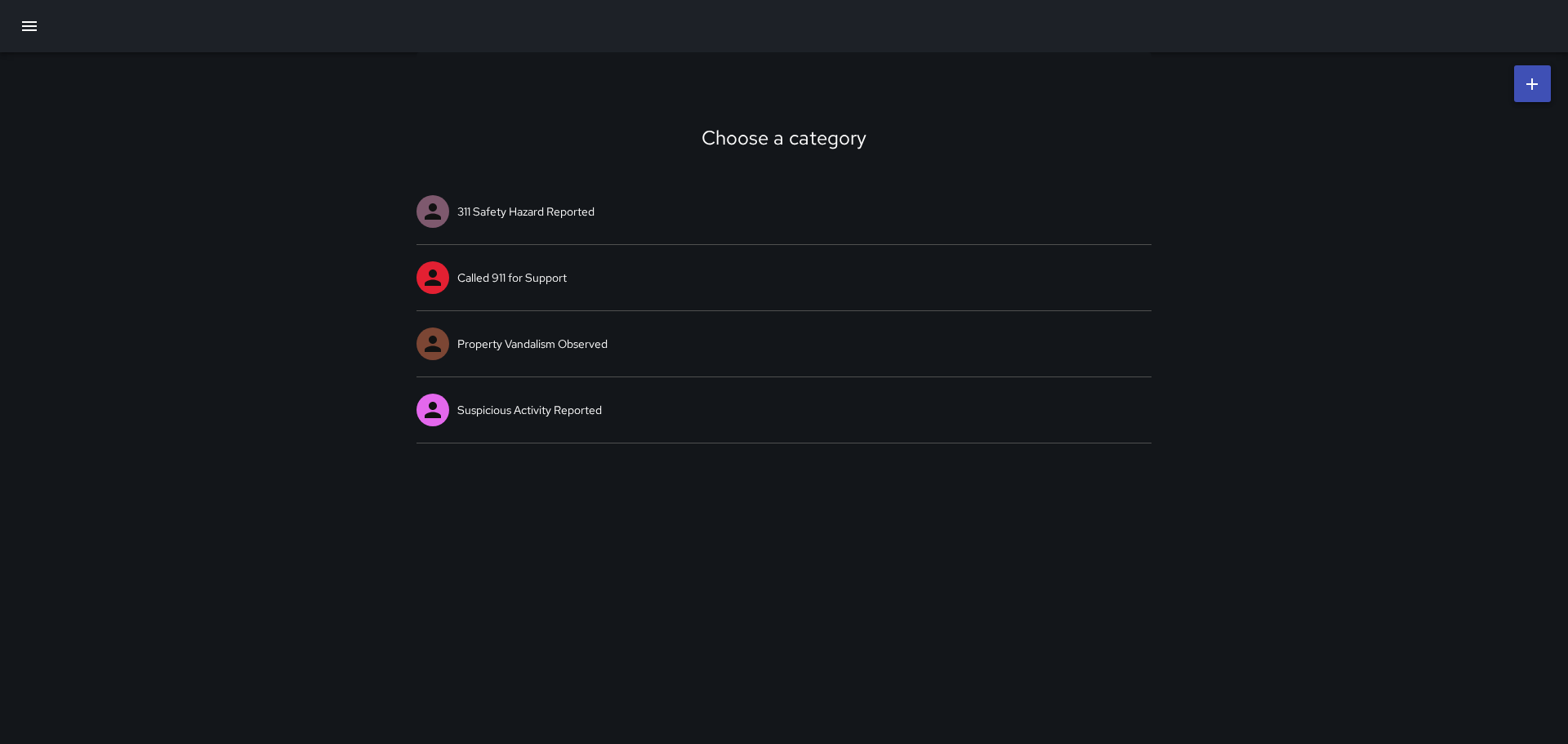 click on "Suspicious Activity Reported" at bounding box center [784, 410] 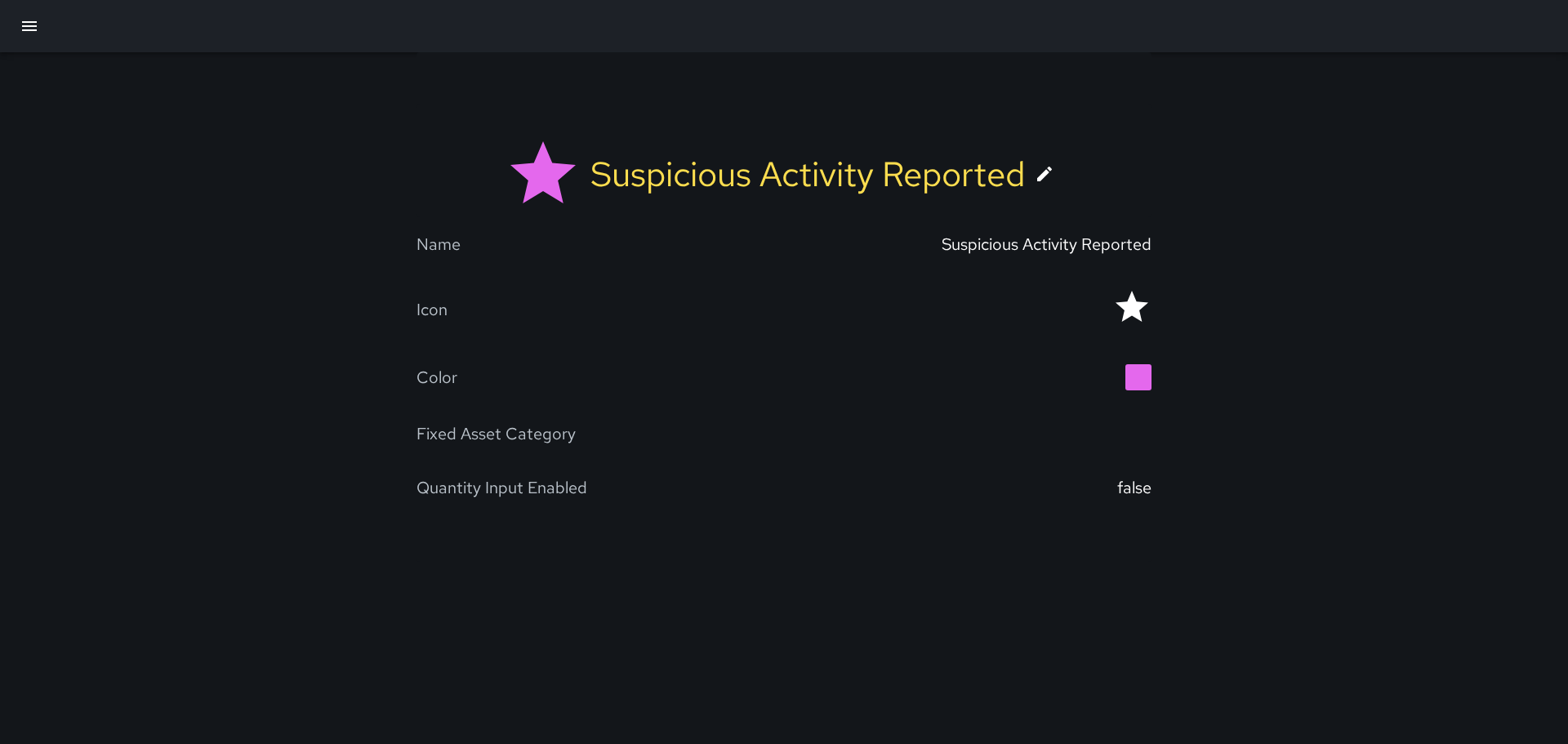 click 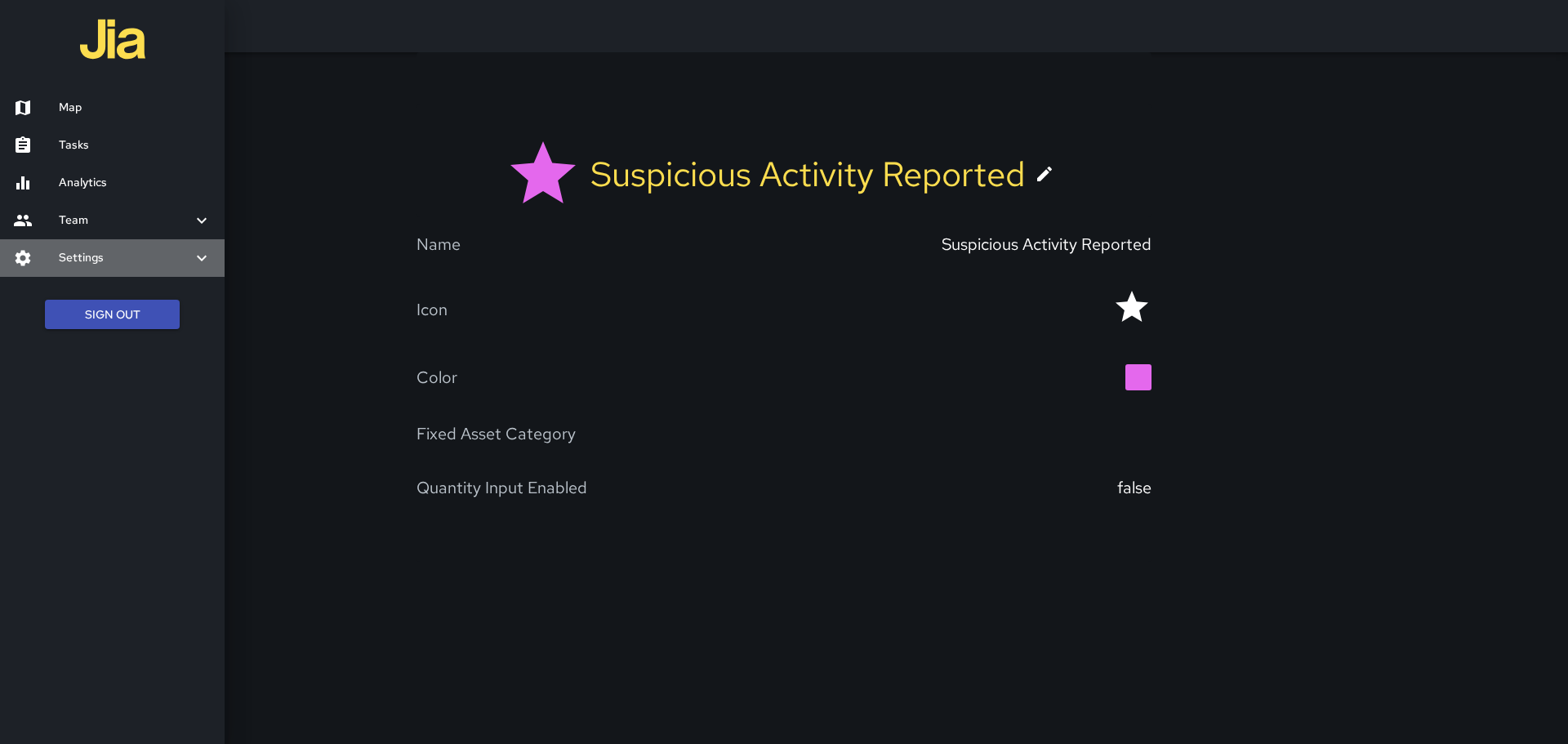 click on "Settings" at bounding box center (125, 258) 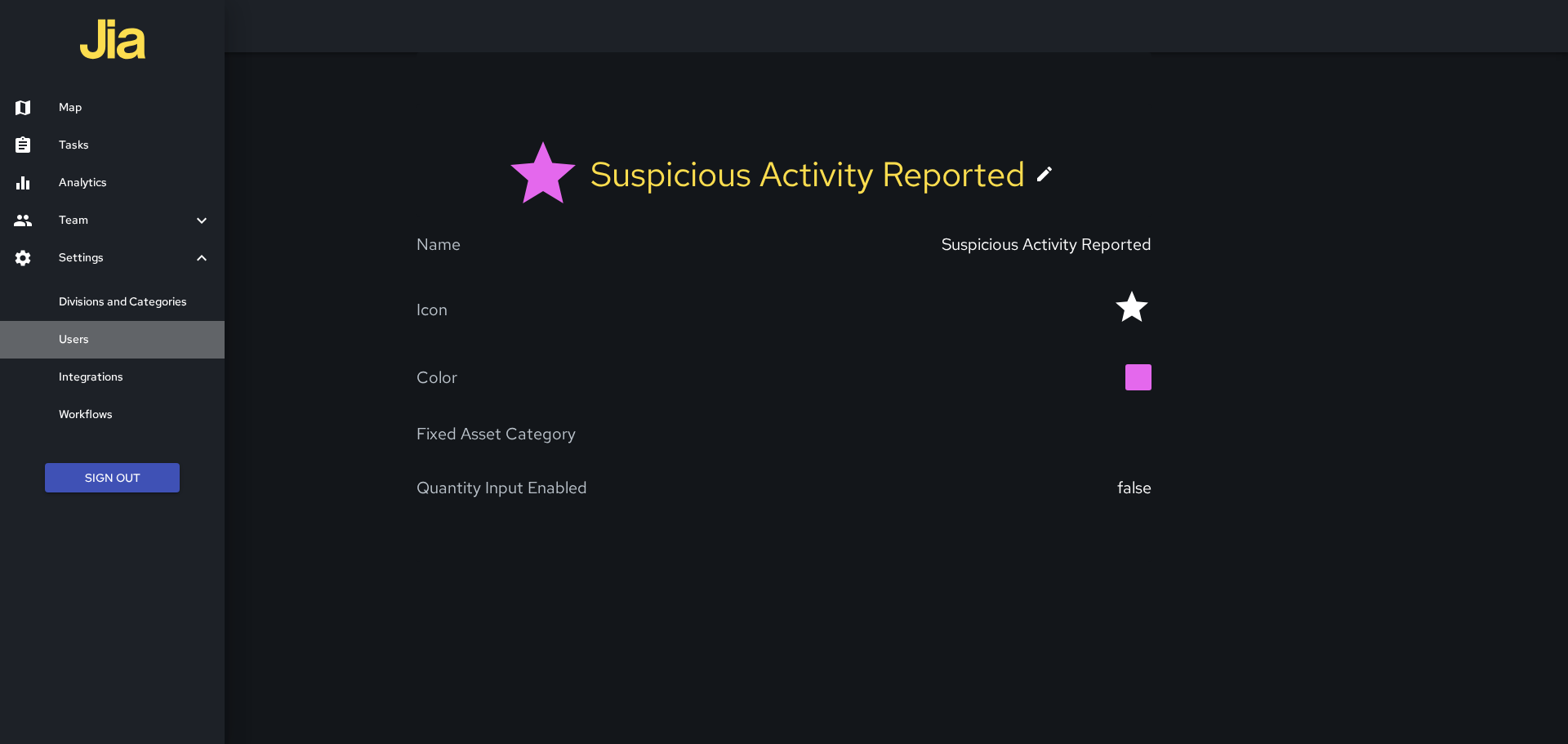 click on "Users" at bounding box center (135, 340) 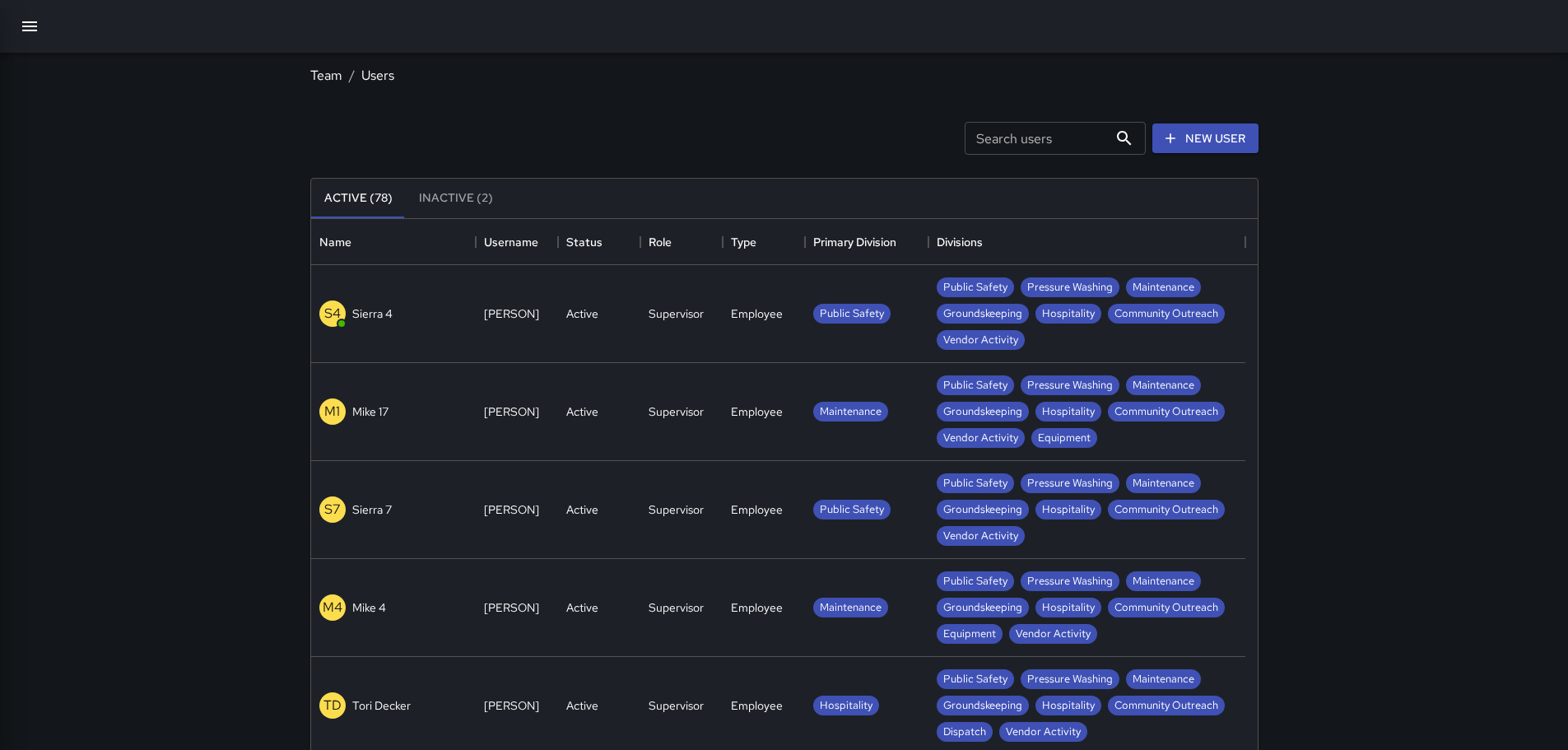 scroll, scrollTop: 13, scrollLeft: 13, axis: both 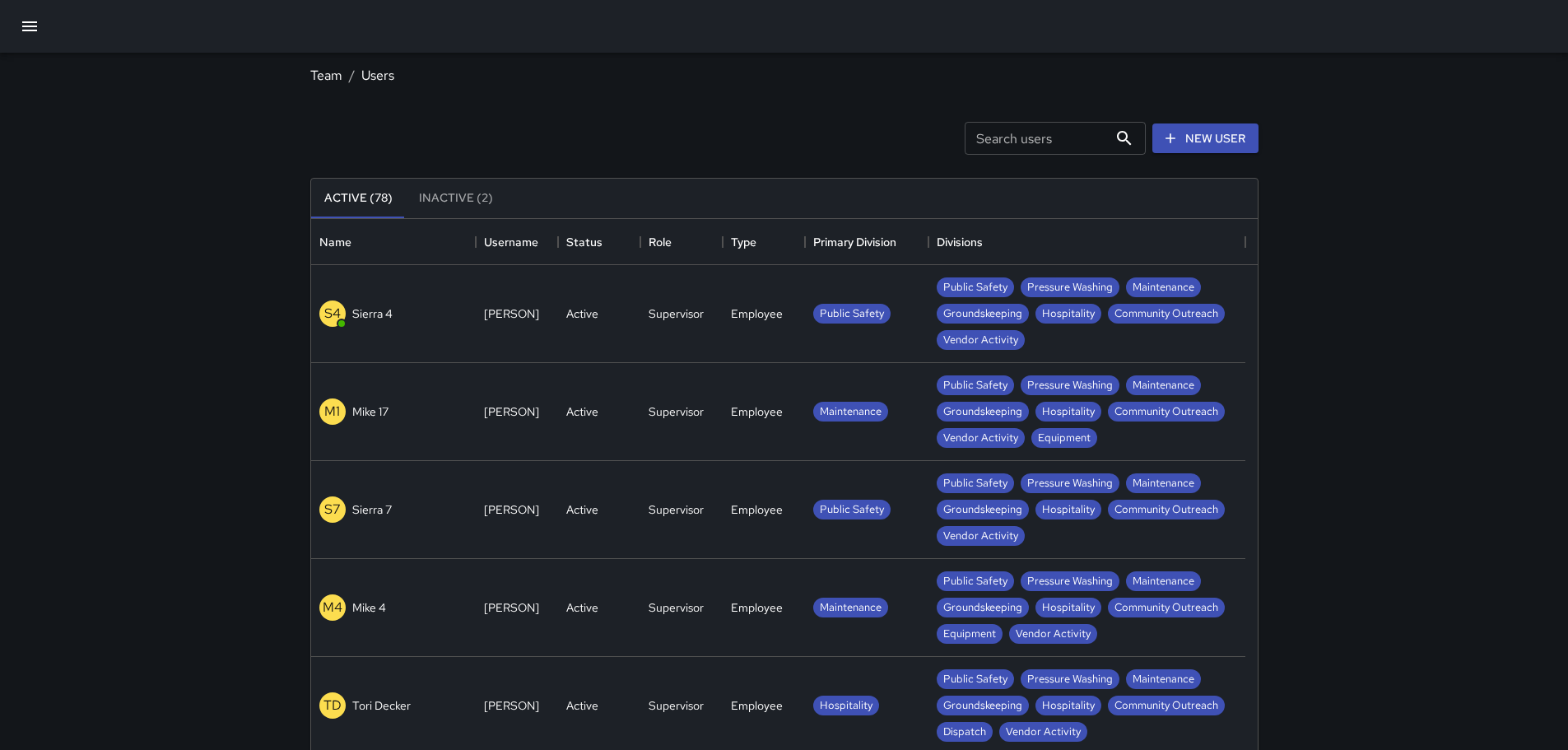 click 